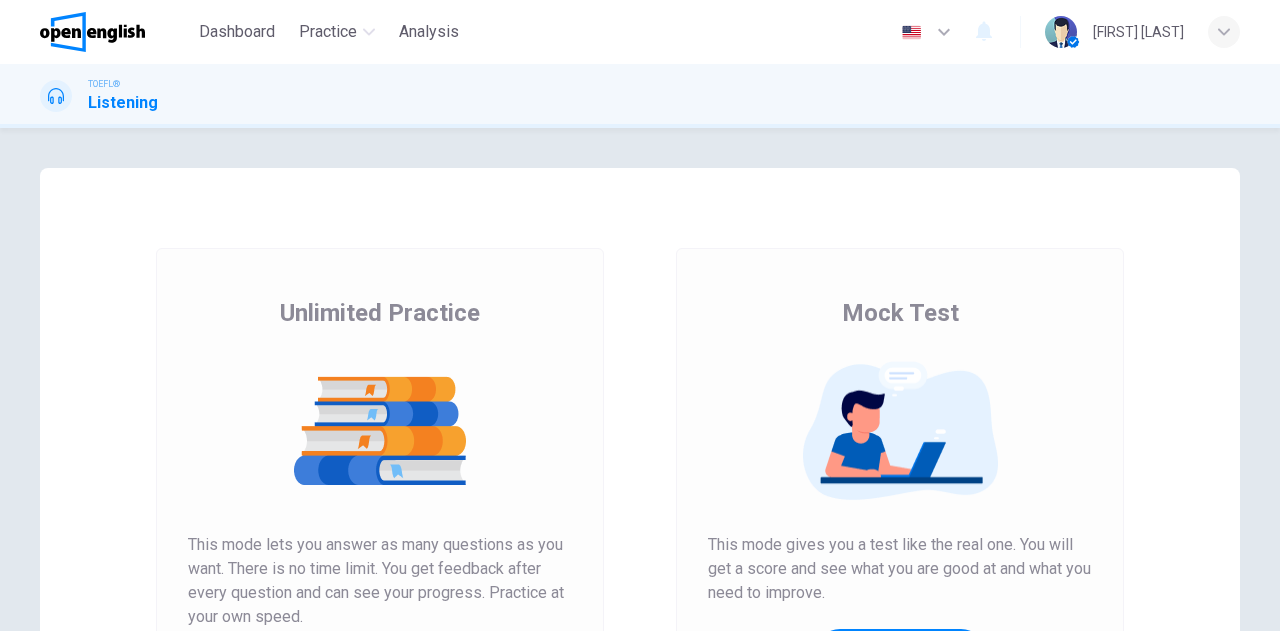 scroll, scrollTop: 0, scrollLeft: 0, axis: both 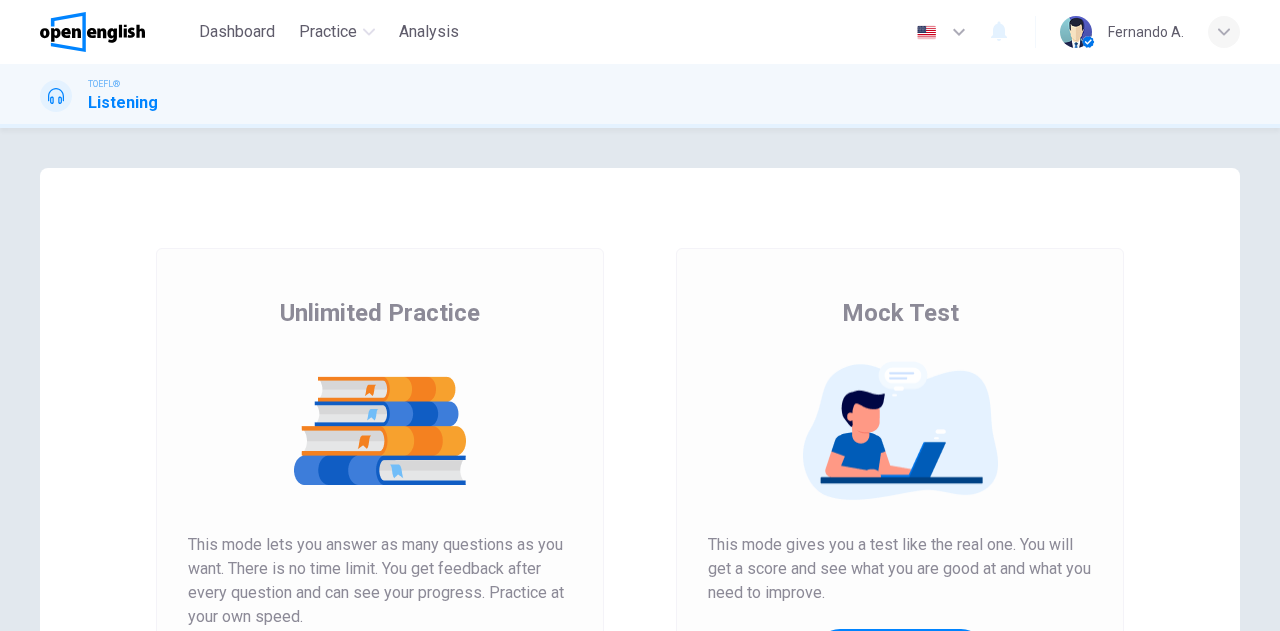 click at bounding box center [380, 431] 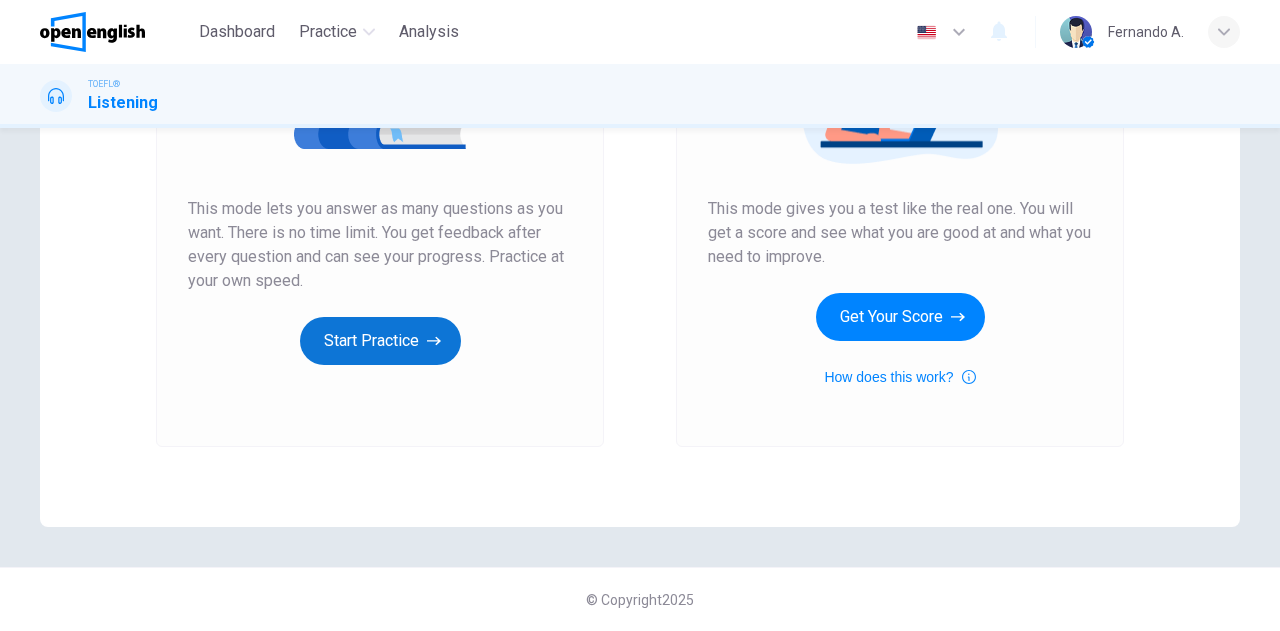 click on "Start Practice" at bounding box center [380, 341] 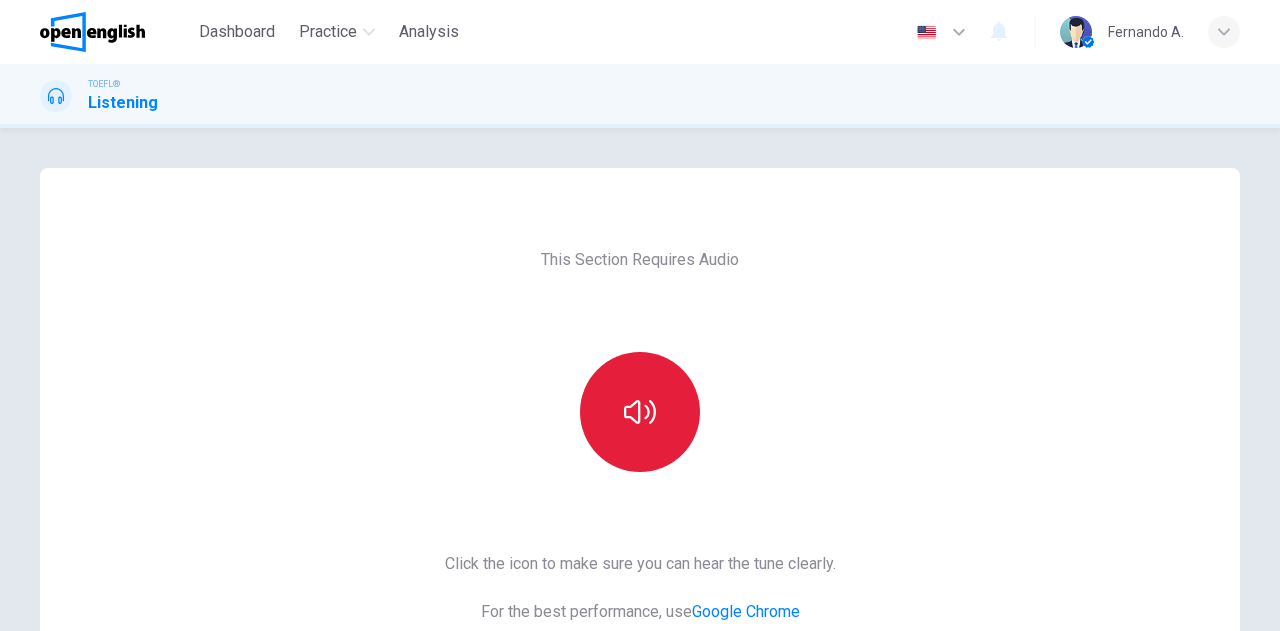 drag, startPoint x: 646, startPoint y: 438, endPoint x: 642, endPoint y: 426, distance: 12.649111 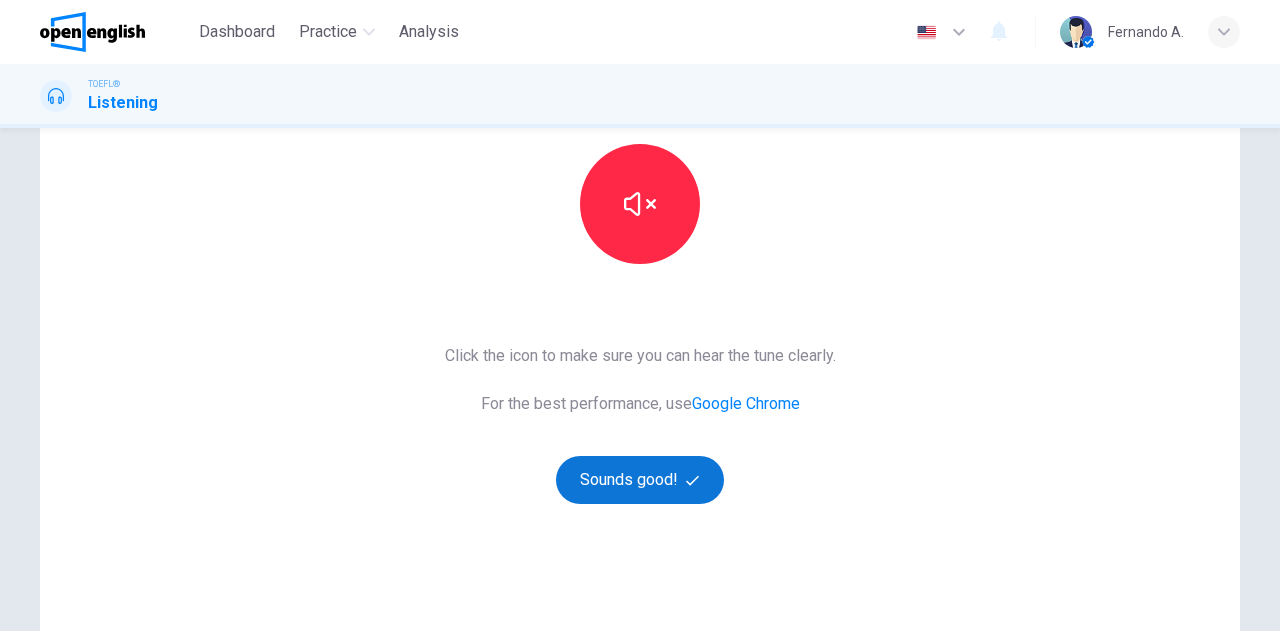 scroll, scrollTop: 336, scrollLeft: 0, axis: vertical 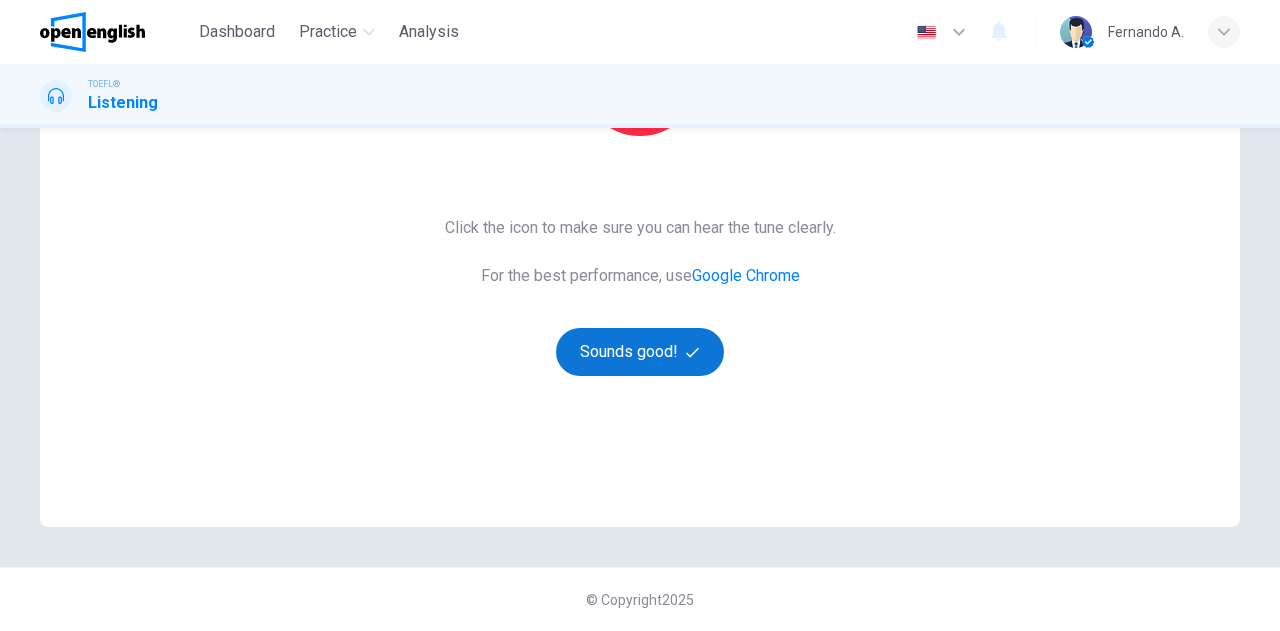 click on "Sounds good!" at bounding box center (640, 352) 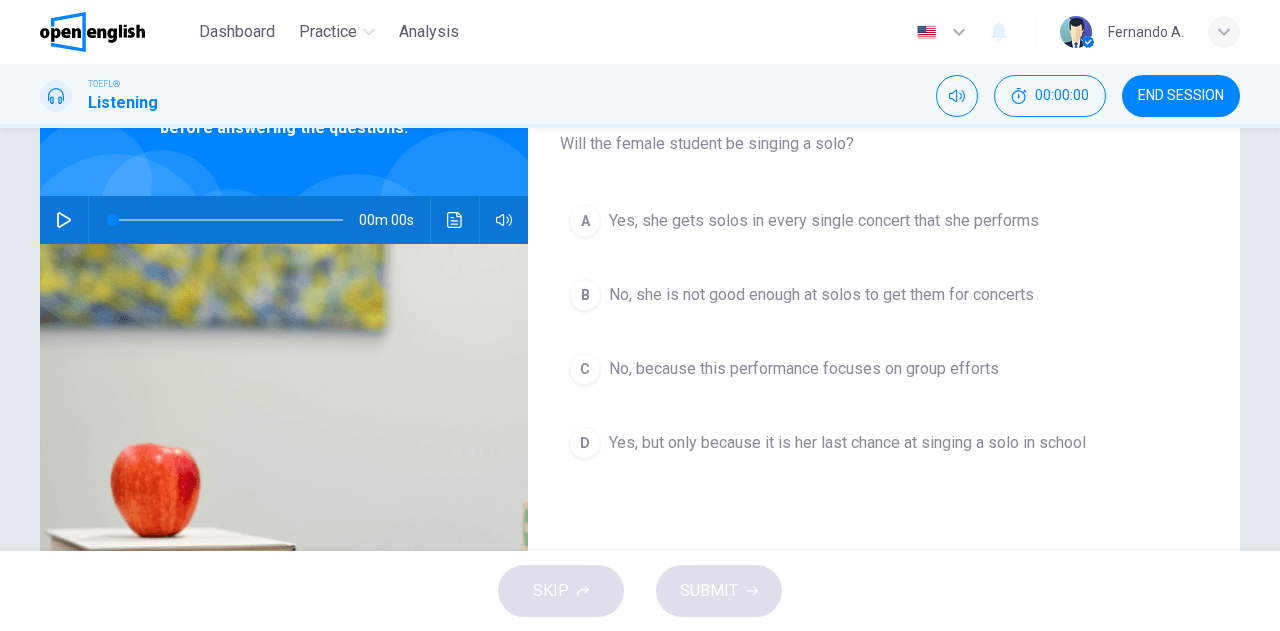 scroll, scrollTop: 0, scrollLeft: 0, axis: both 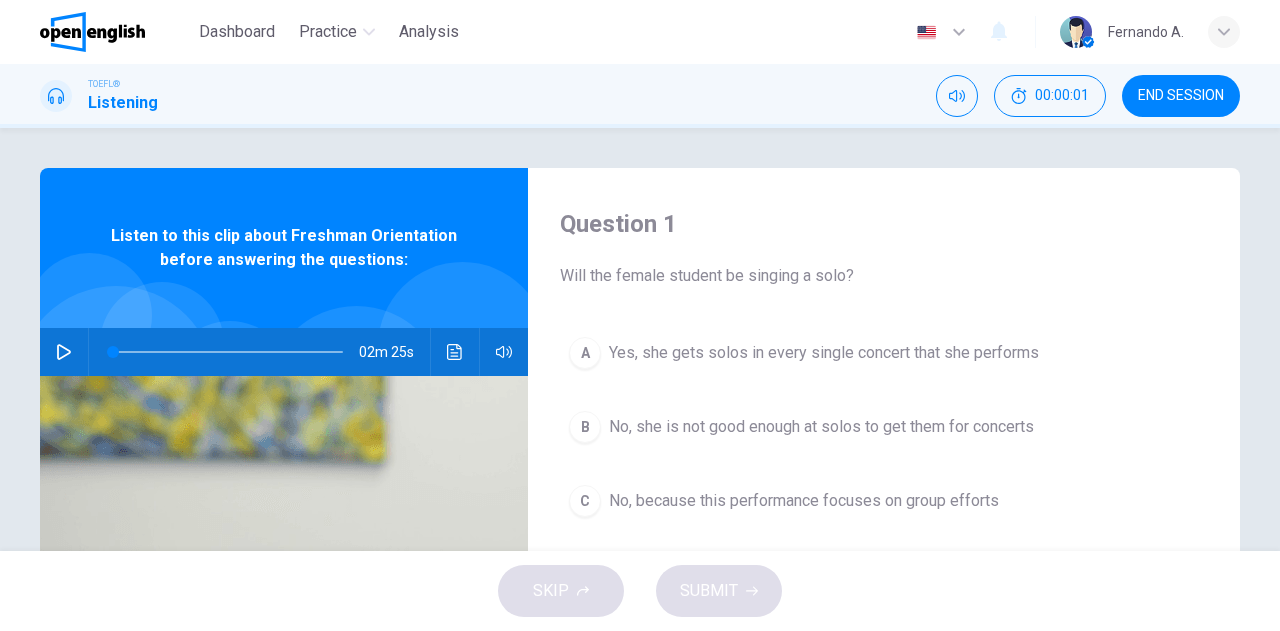 click at bounding box center [64, 352] 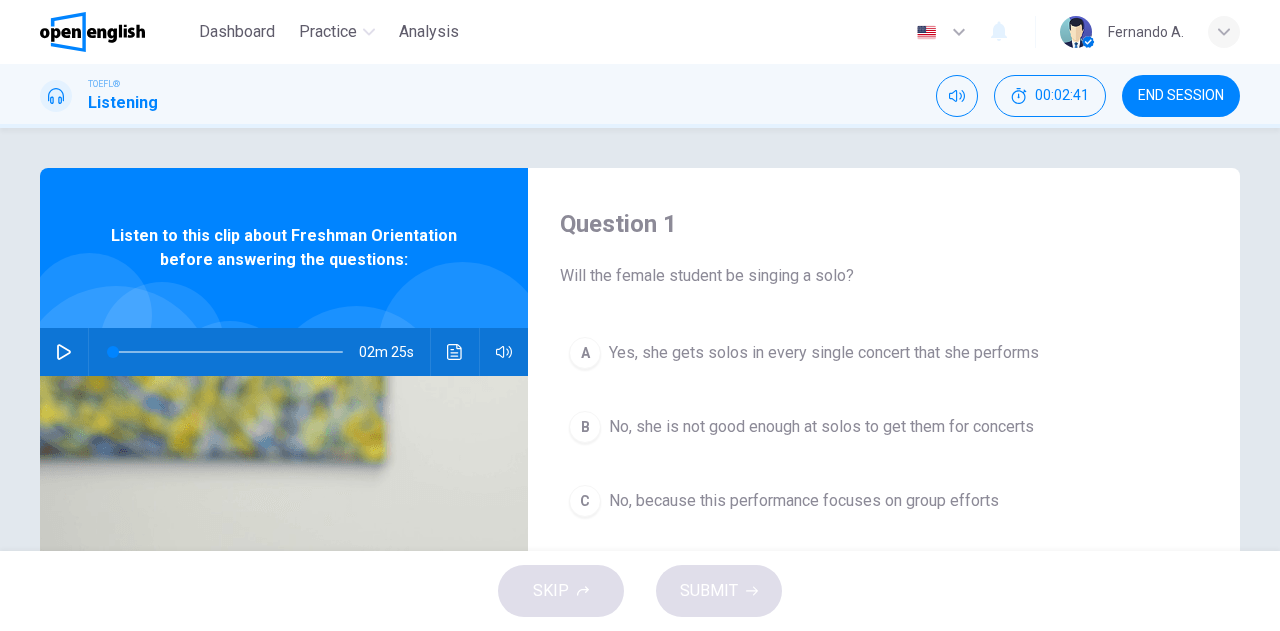 click at bounding box center [64, 352] 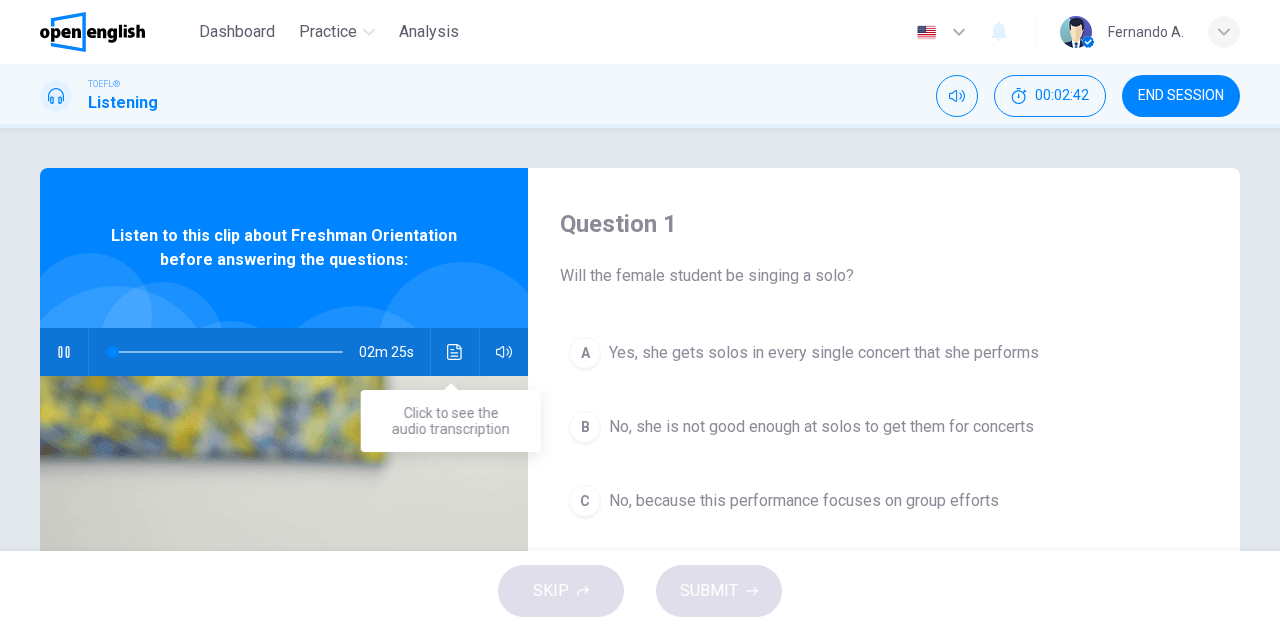 click at bounding box center (455, 352) 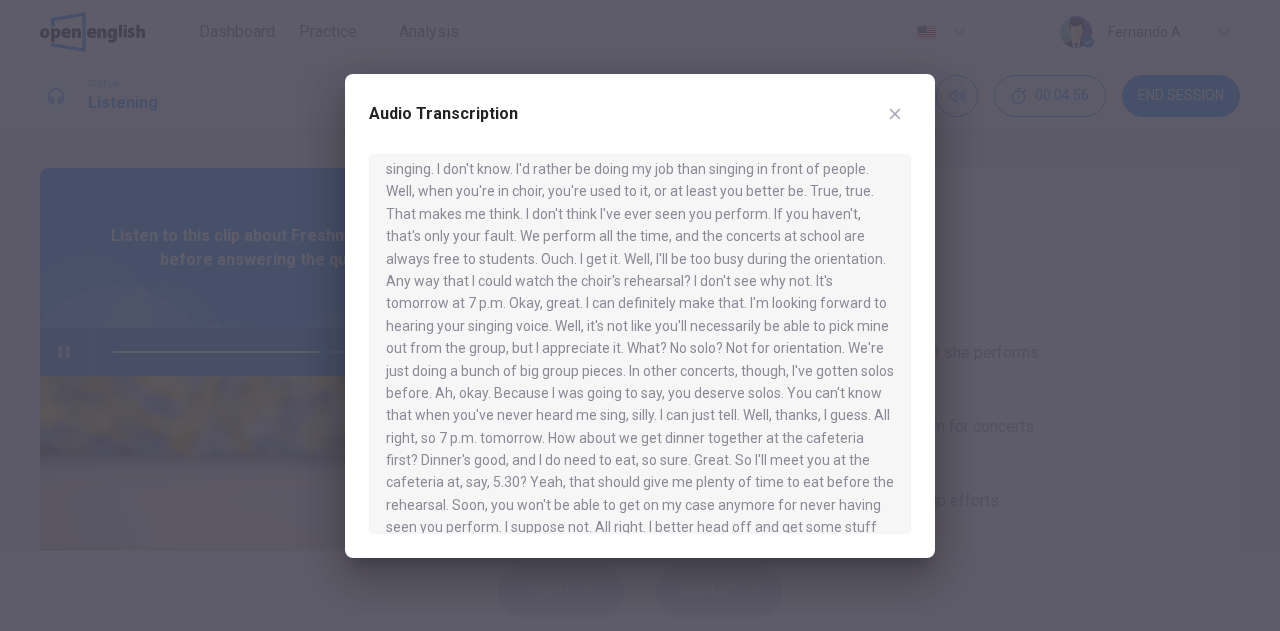 scroll, scrollTop: 280, scrollLeft: 0, axis: vertical 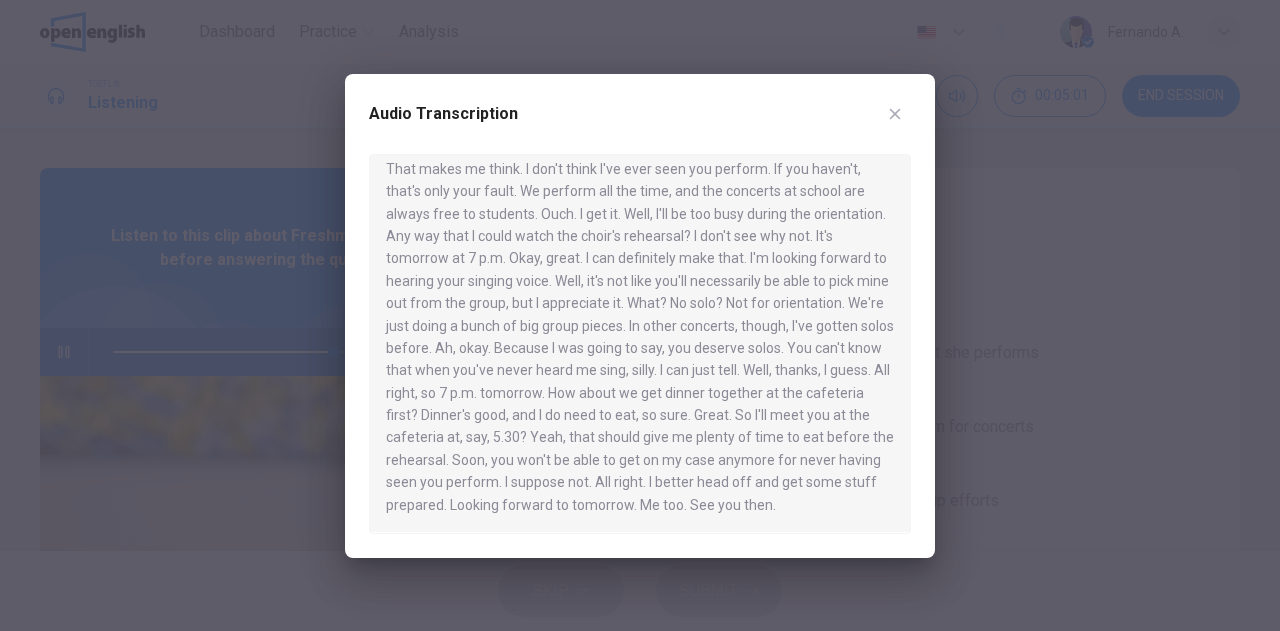 drag, startPoint x: 787, startPoint y: 430, endPoint x: 762, endPoint y: 450, distance: 32.01562 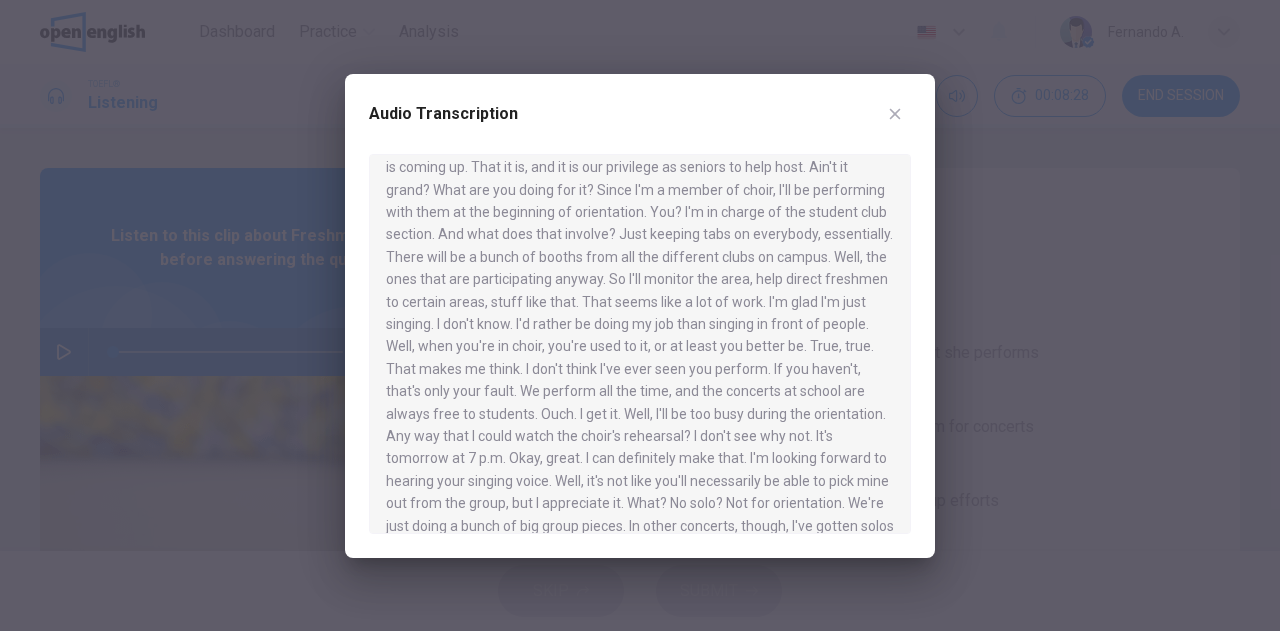 scroll, scrollTop: 100, scrollLeft: 0, axis: vertical 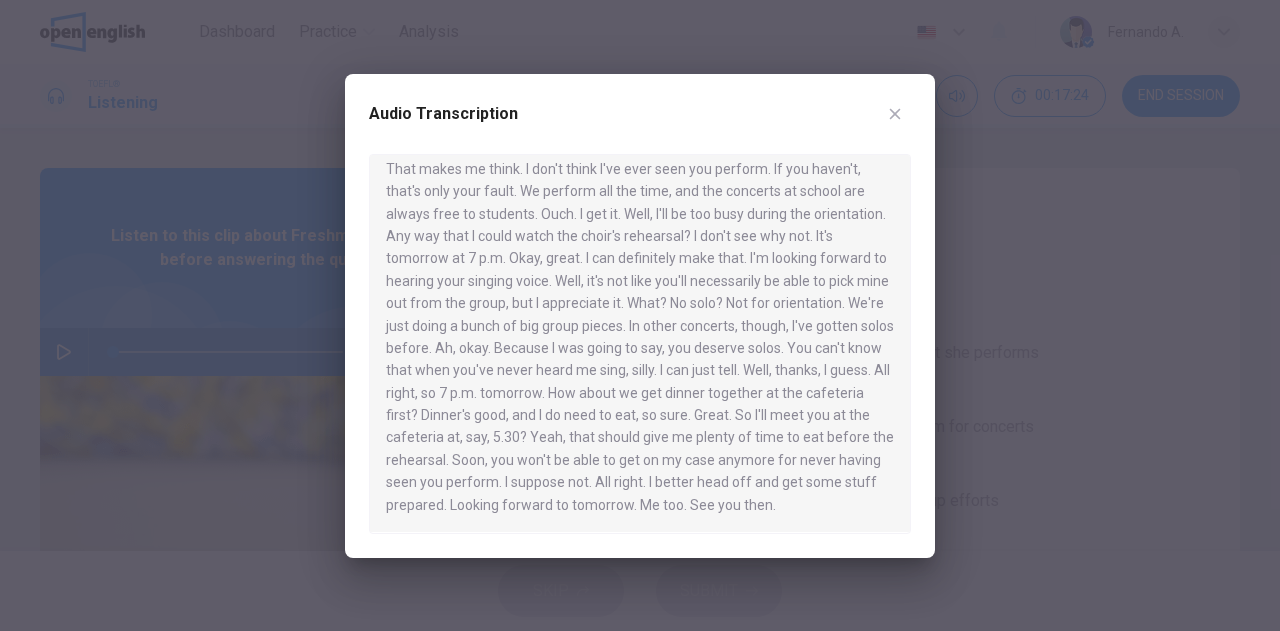 click at bounding box center [895, 113] 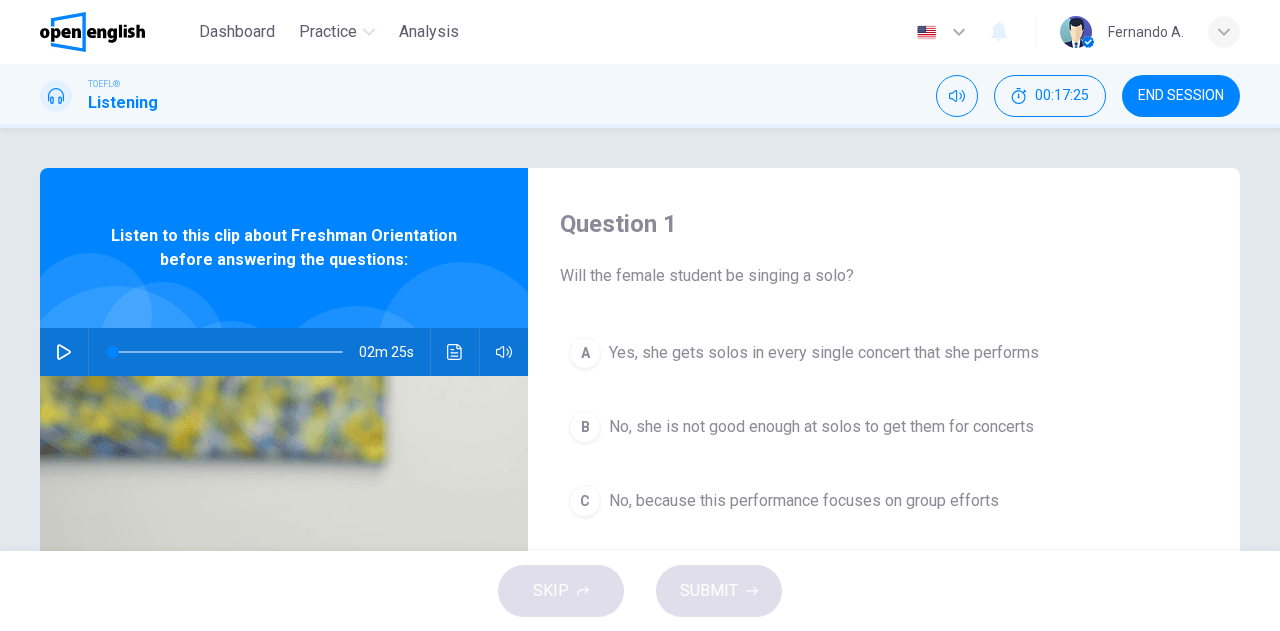 click at bounding box center [64, 352] 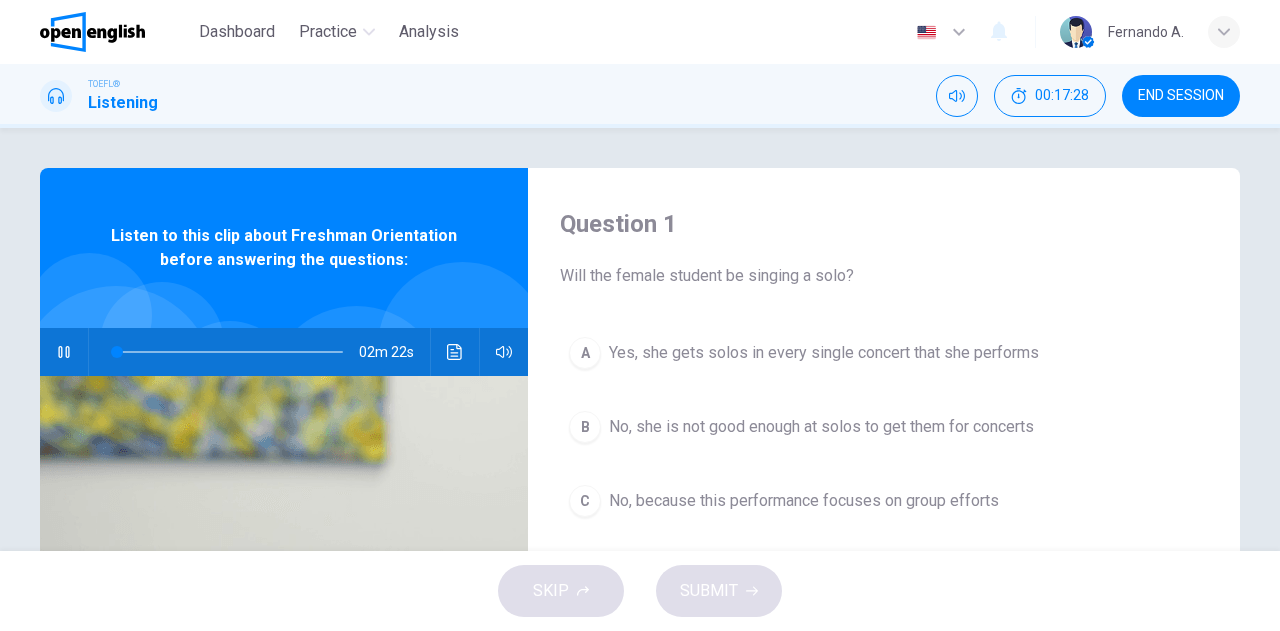 scroll, scrollTop: 100, scrollLeft: 0, axis: vertical 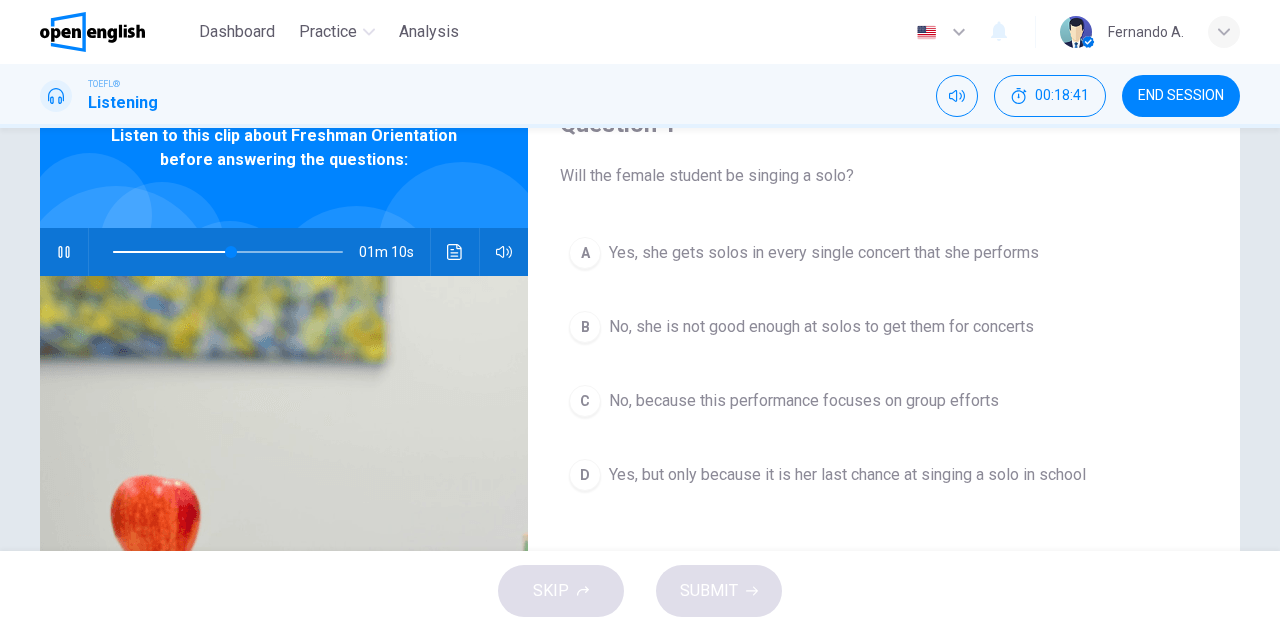 click at bounding box center [228, 252] 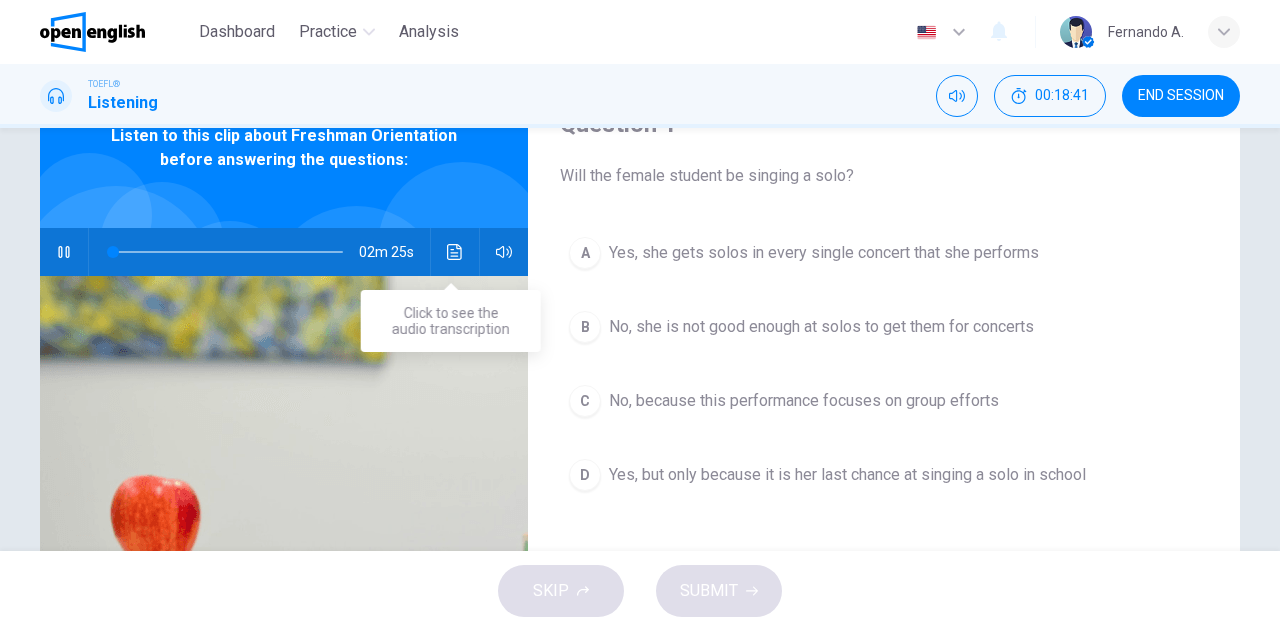 click at bounding box center [455, 252] 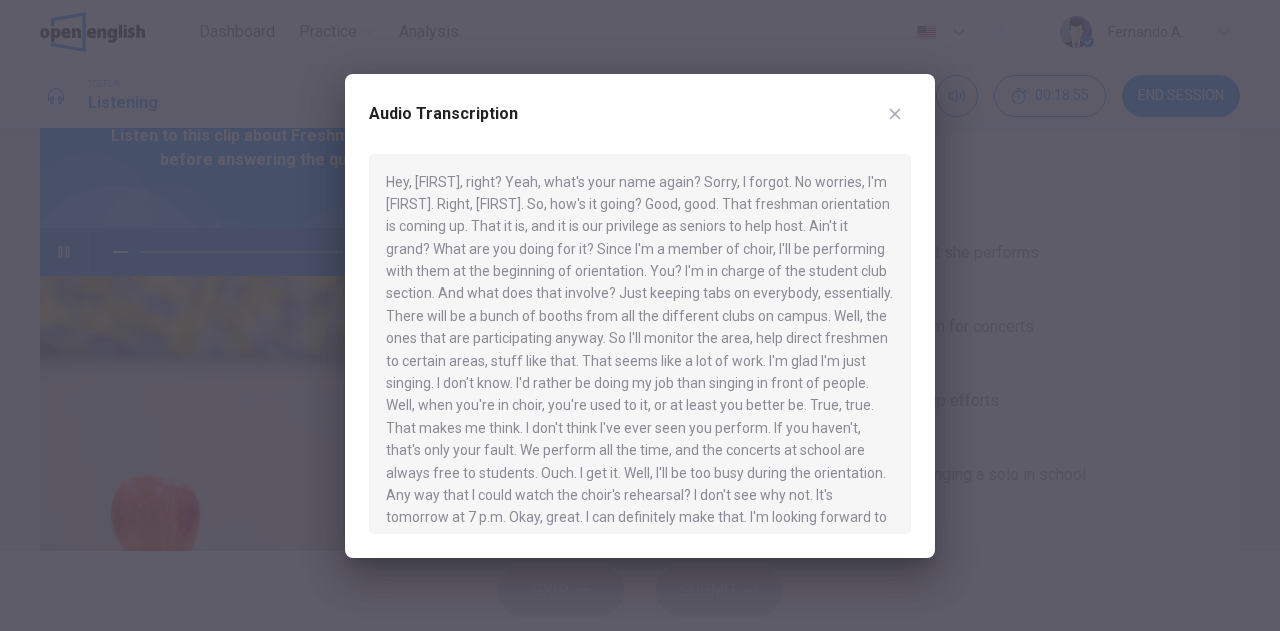 click at bounding box center [640, 315] 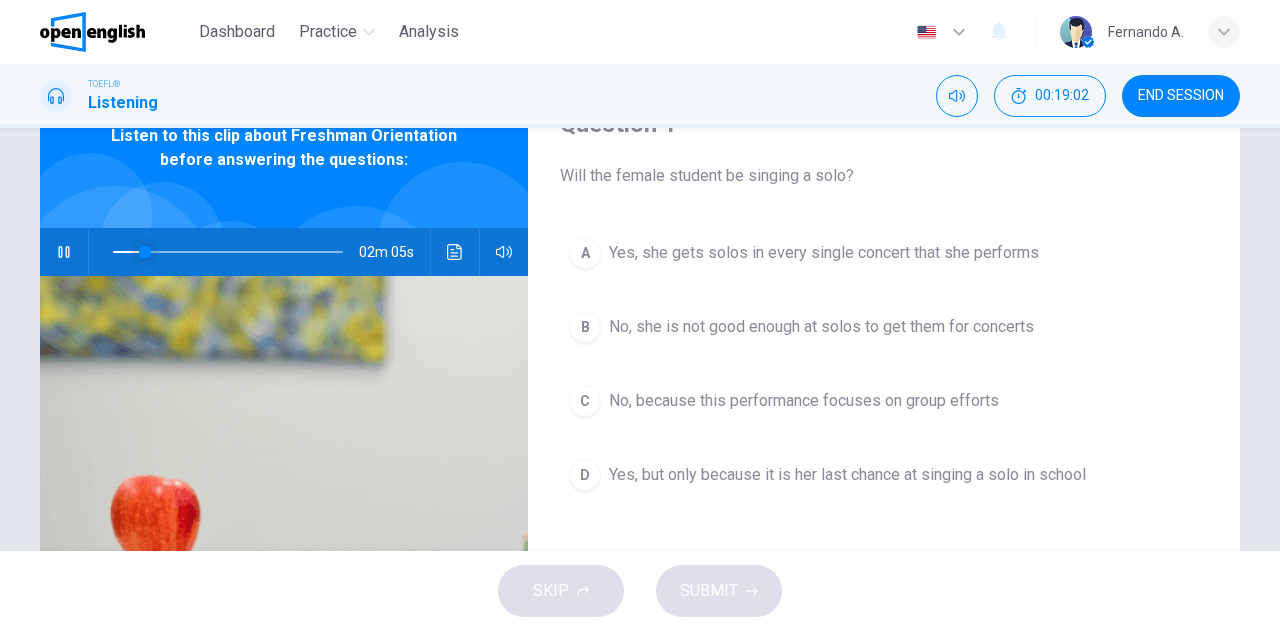click at bounding box center (145, 252) 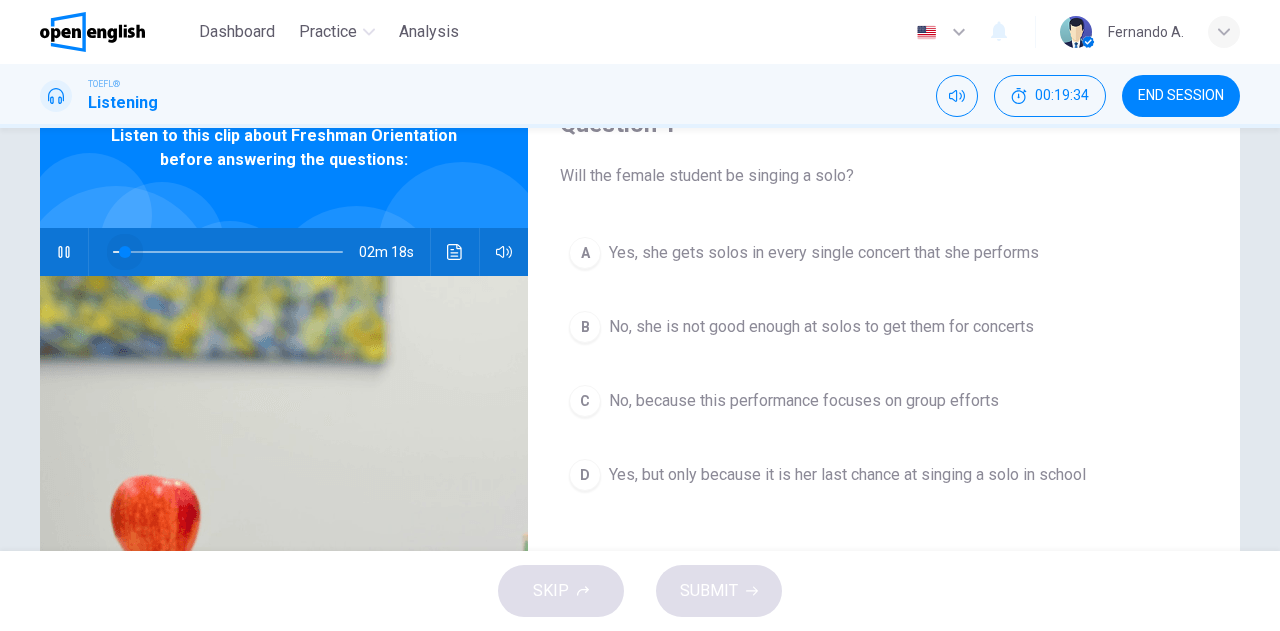 click at bounding box center (228, 252) 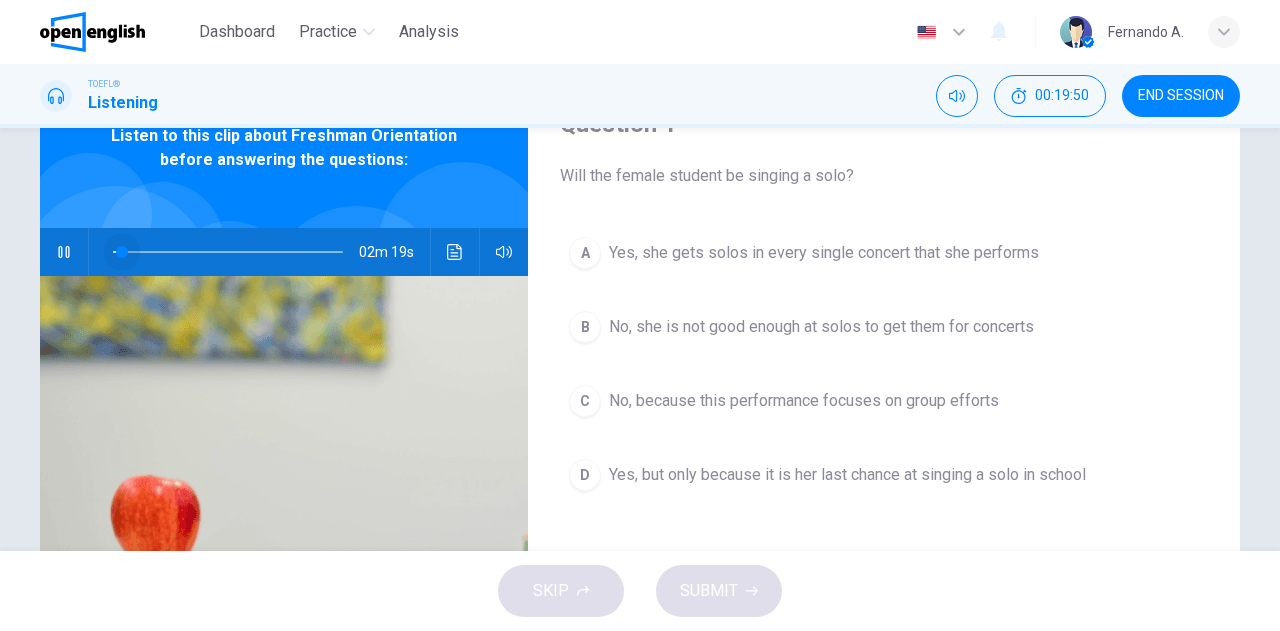 click at bounding box center (228, 252) 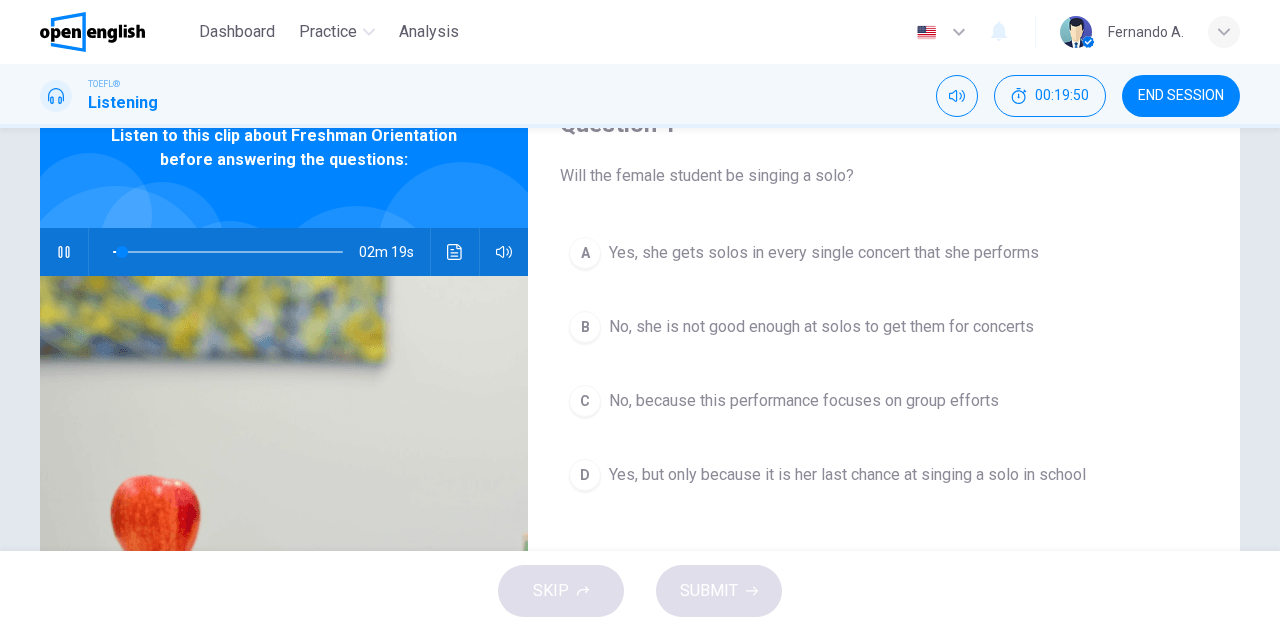 click at bounding box center [455, 252] 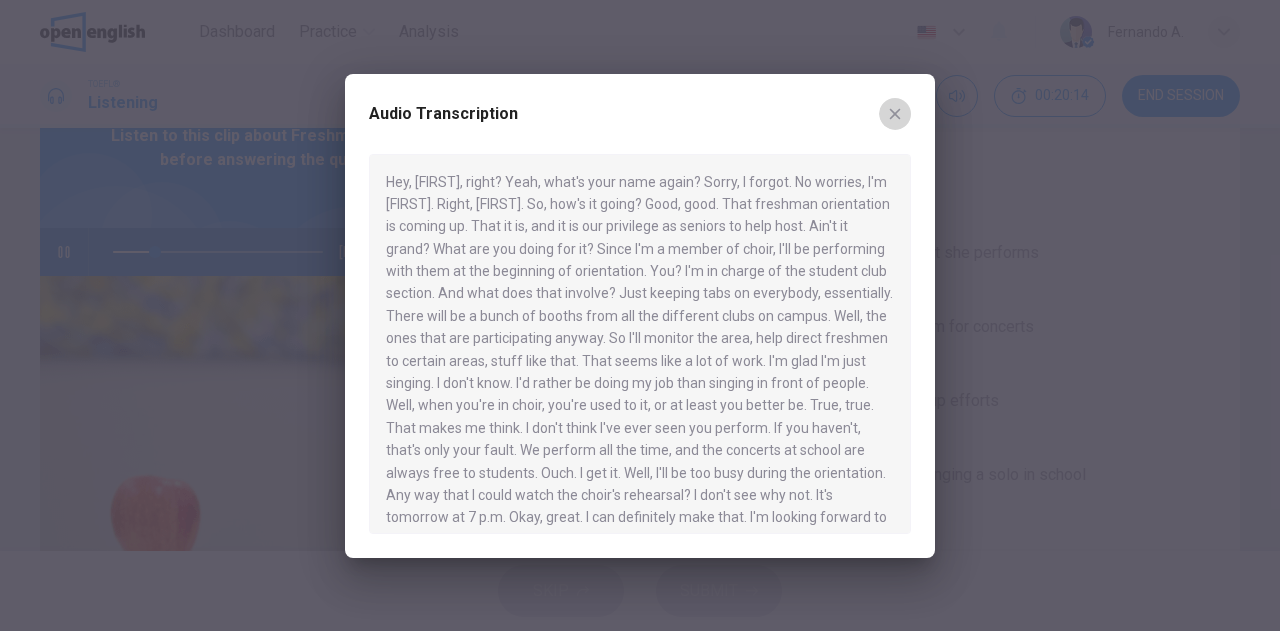 click at bounding box center [895, 114] 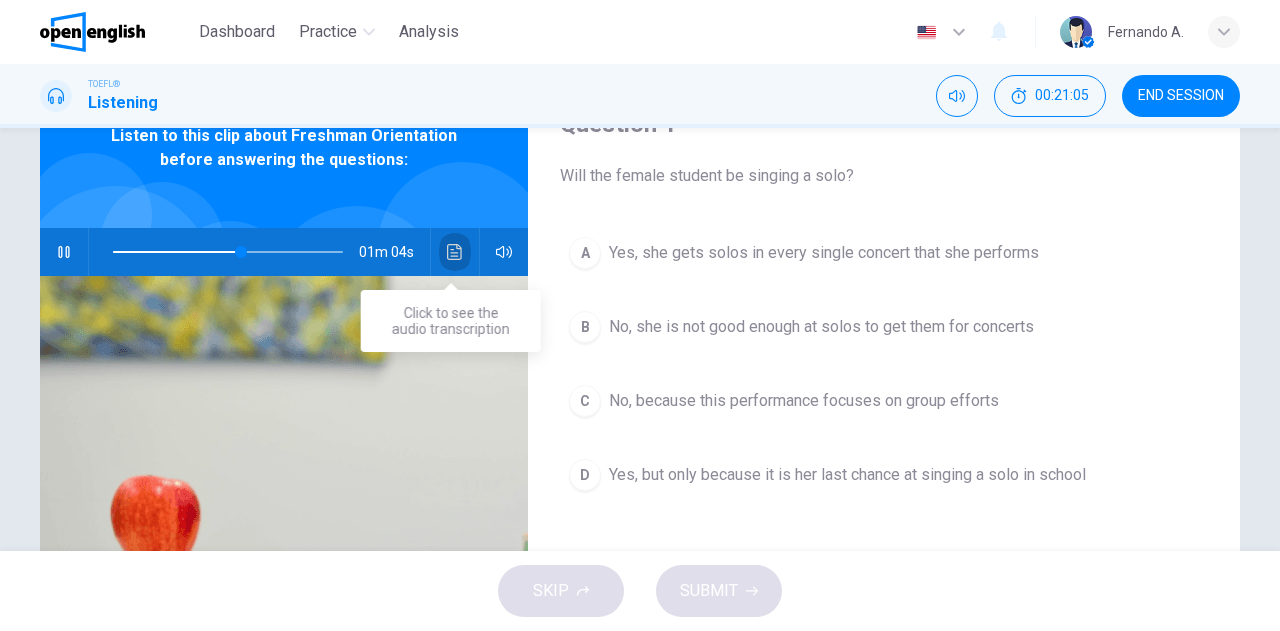 click at bounding box center [455, 252] 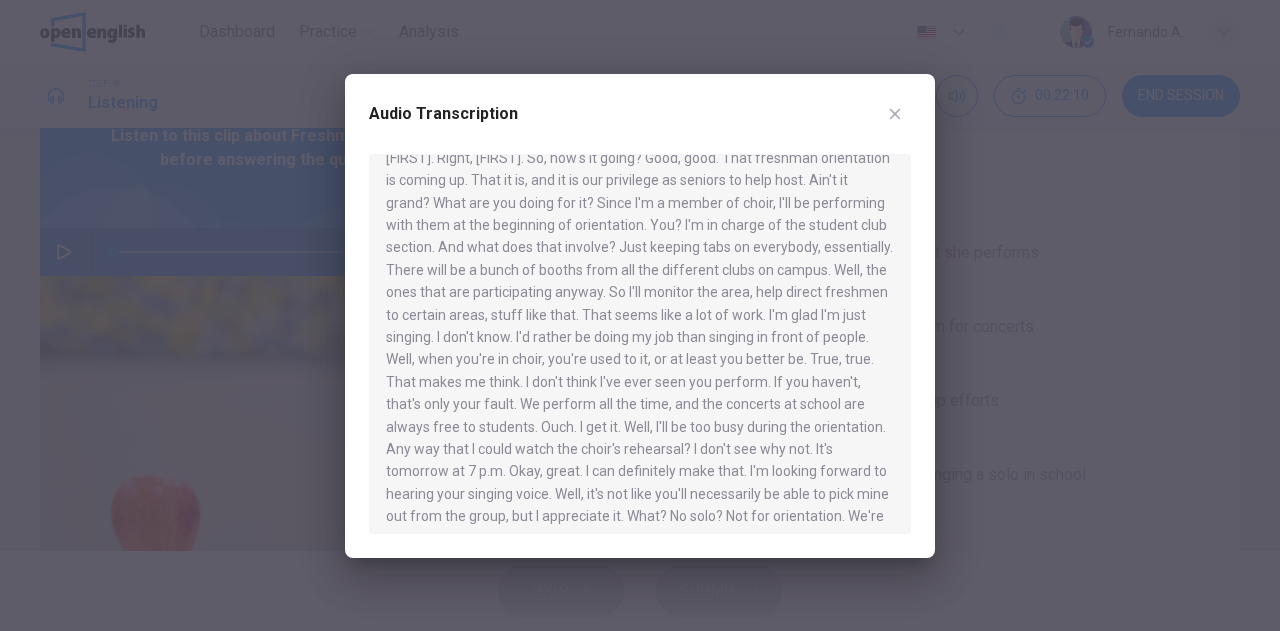 scroll, scrollTop: 0, scrollLeft: 0, axis: both 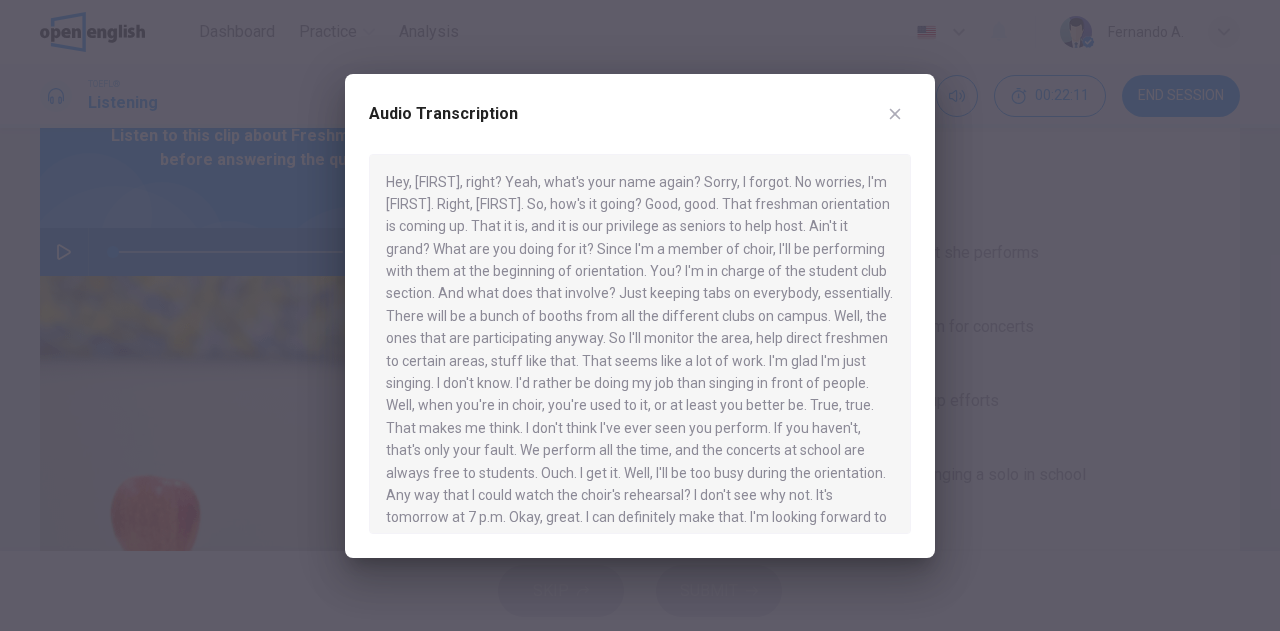click at bounding box center (895, 114) 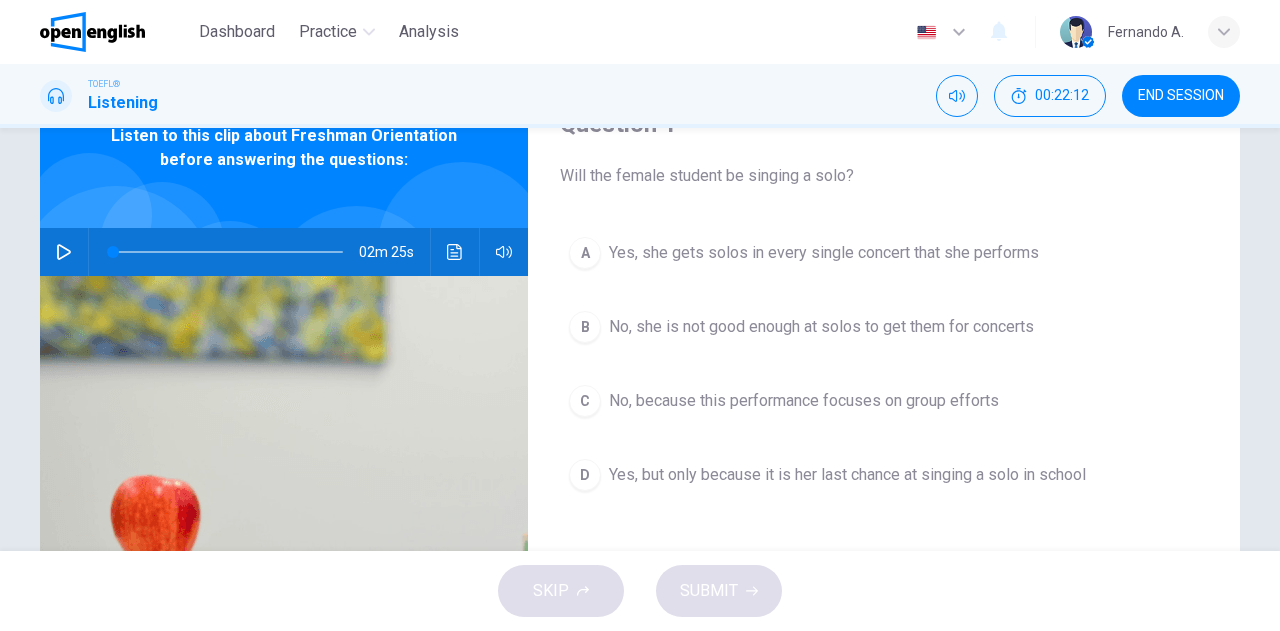 click at bounding box center [64, 252] 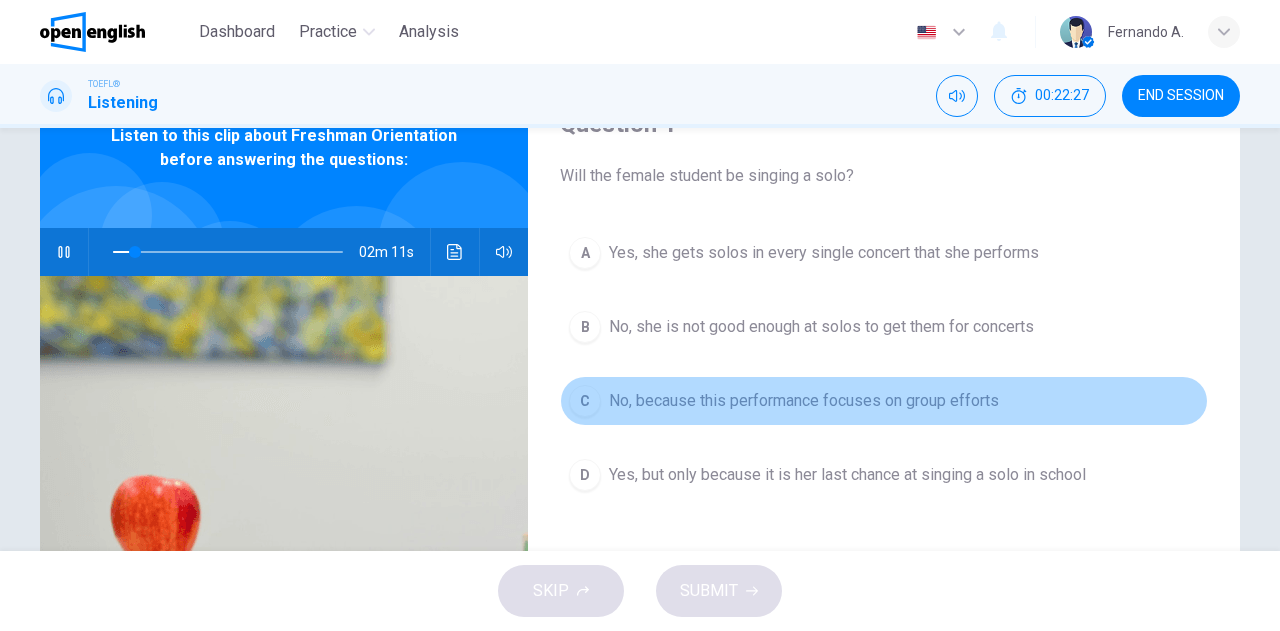 click on "No, because this performance focuses on group efforts" at bounding box center [824, 253] 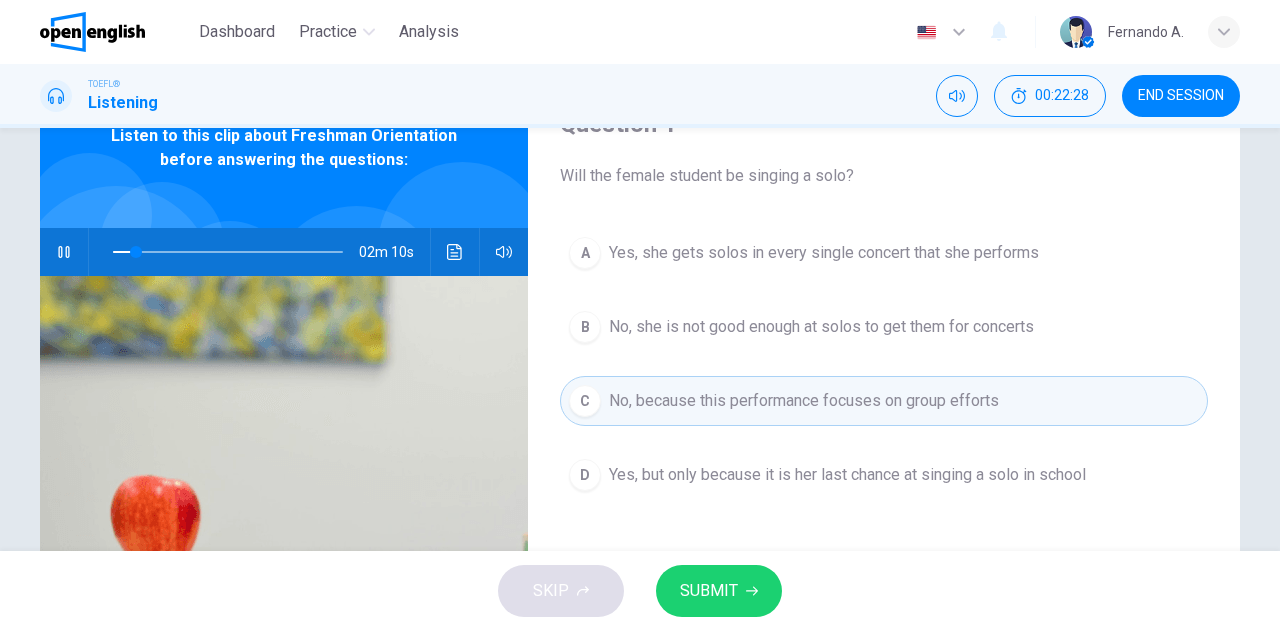 click on "SUBMIT" at bounding box center [719, 591] 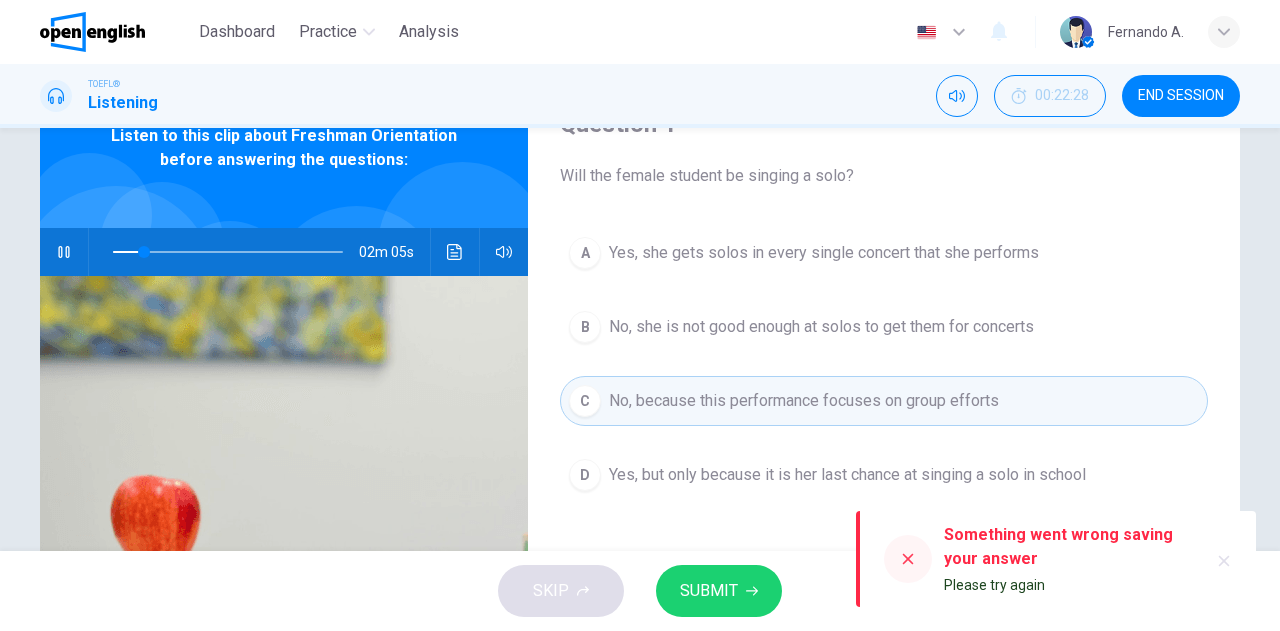 click on "SUBMIT" at bounding box center [719, 591] 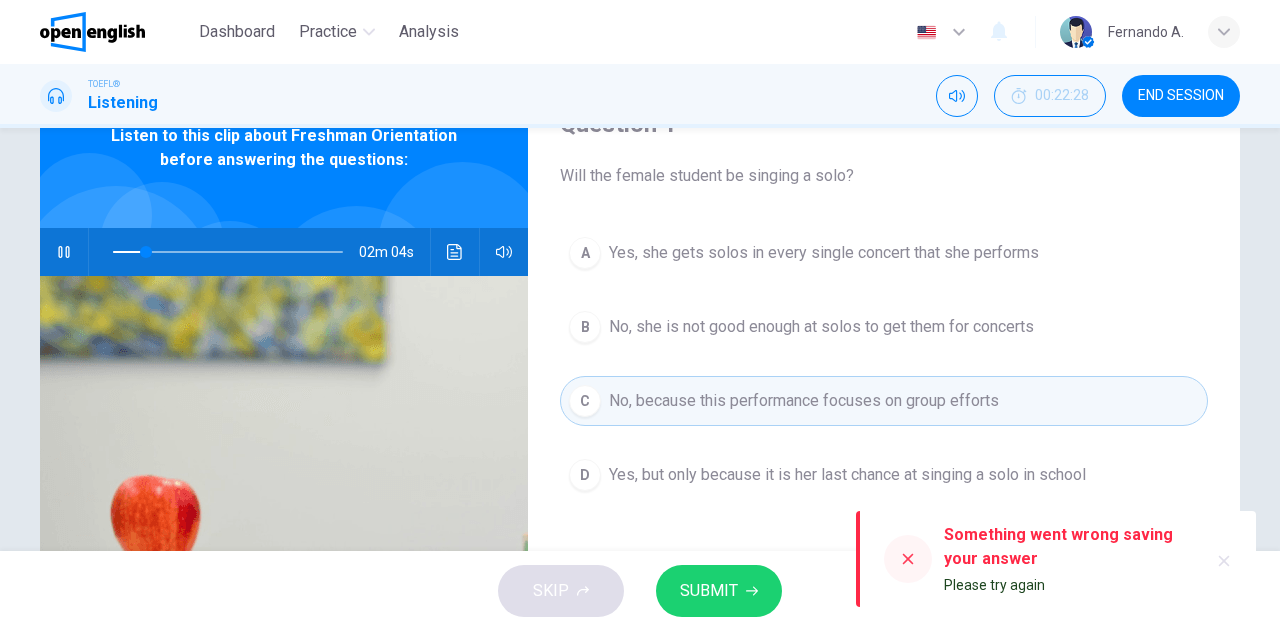 click on "No, she is not good enough at solos to get them for concerts" at bounding box center (824, 253) 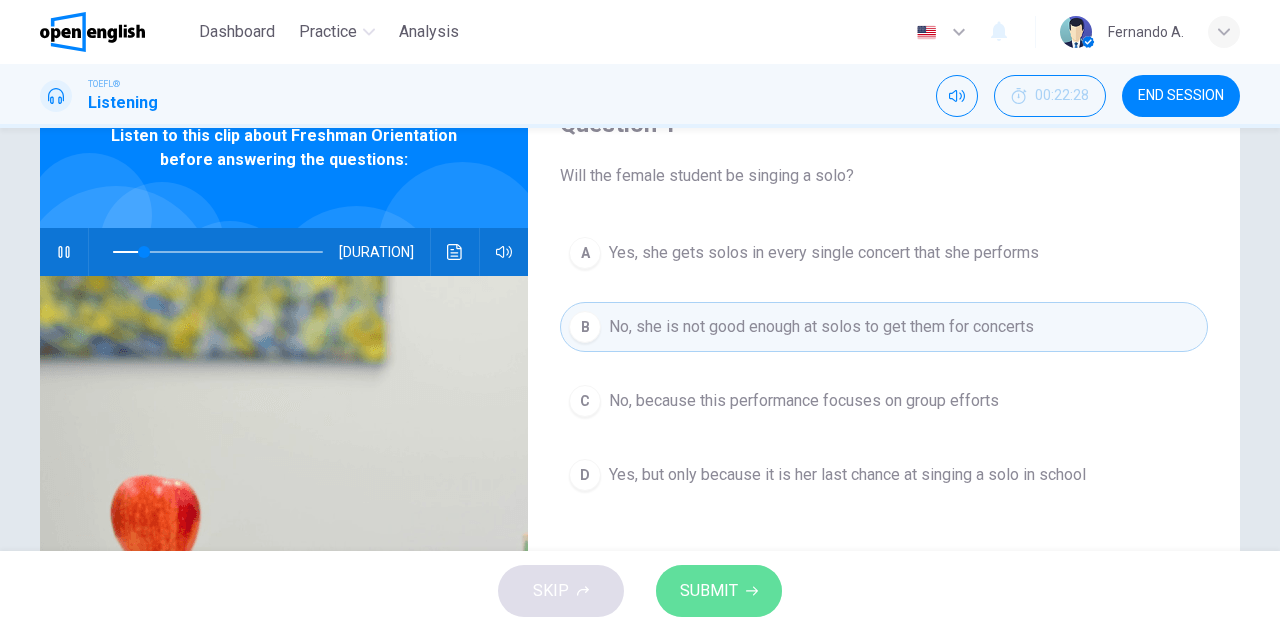 click on "SUBMIT" at bounding box center [709, 591] 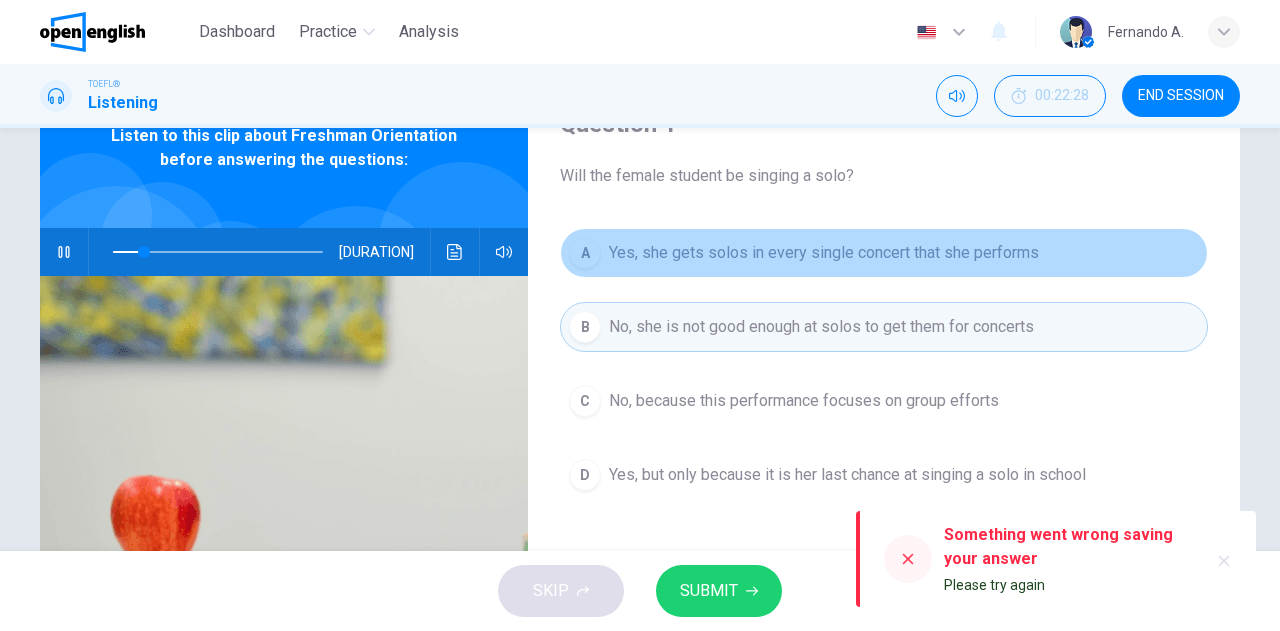 click on "Yes, she gets solos in every single concert that she performs" at bounding box center (824, 253) 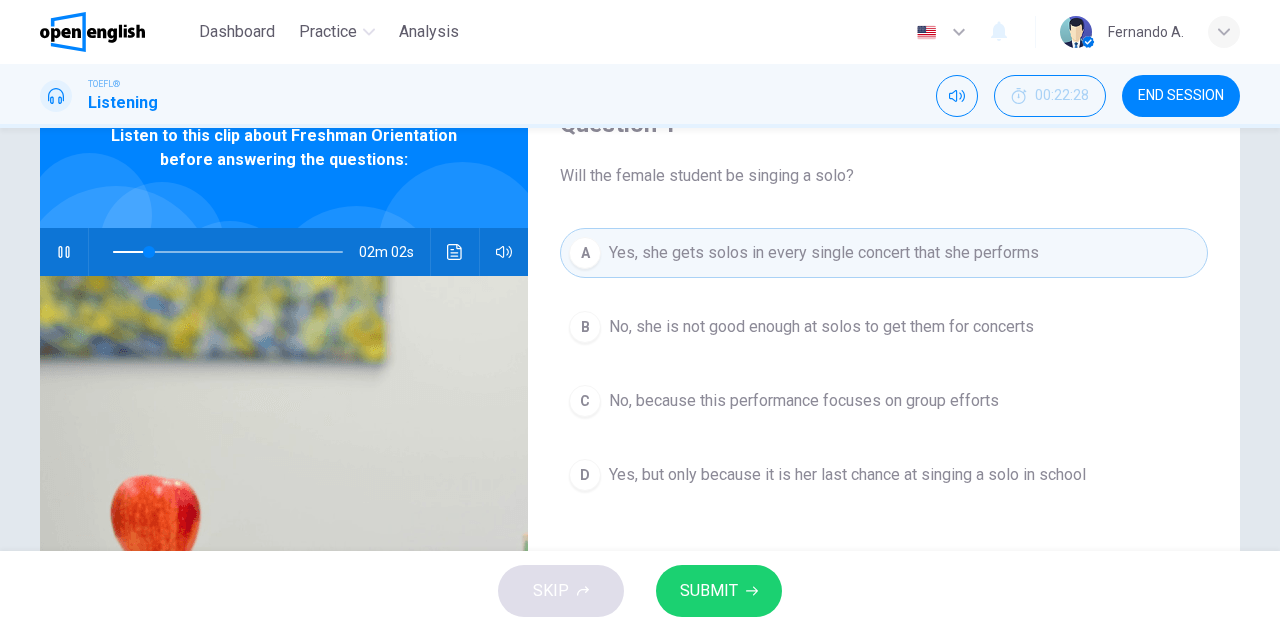 click on "SUBMIT" at bounding box center (709, 591) 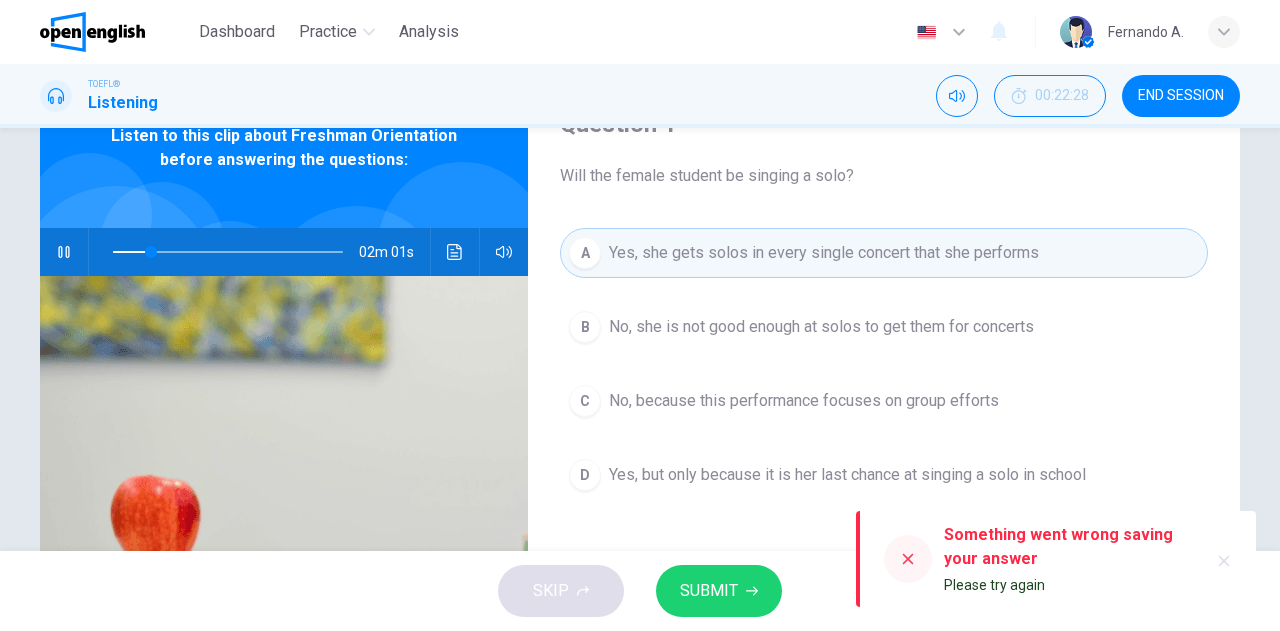 click on "Yes, but only because it is her last chance at singing a solo in school" at bounding box center [821, 327] 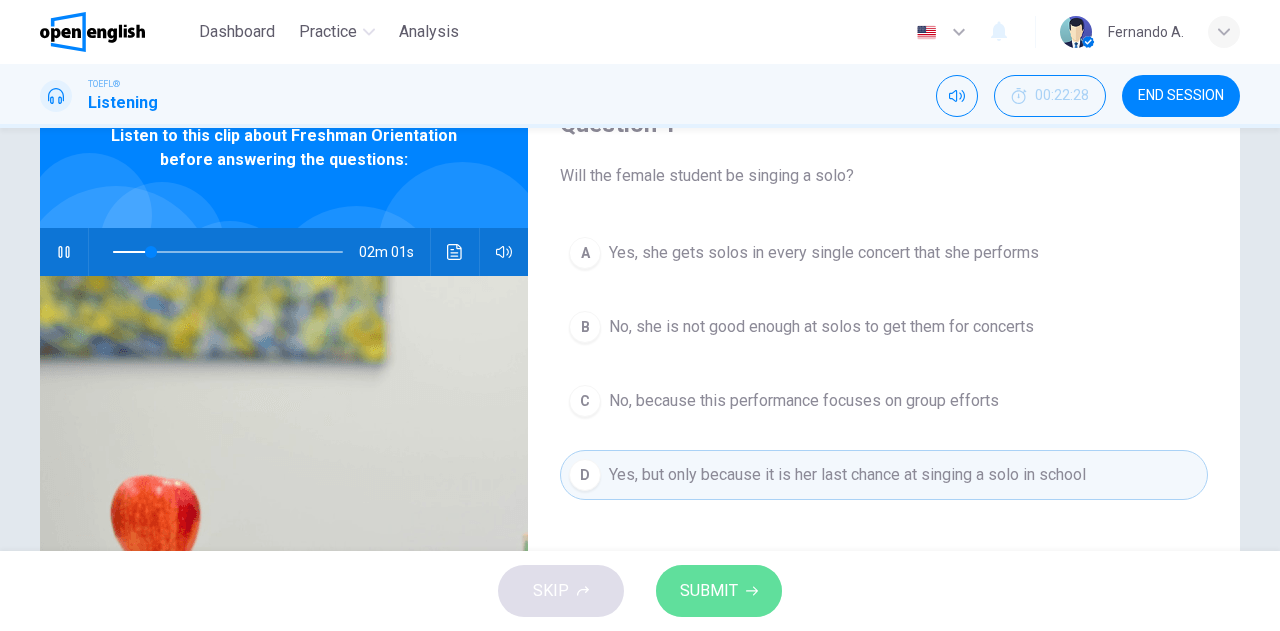 click on "SUBMIT" at bounding box center (709, 591) 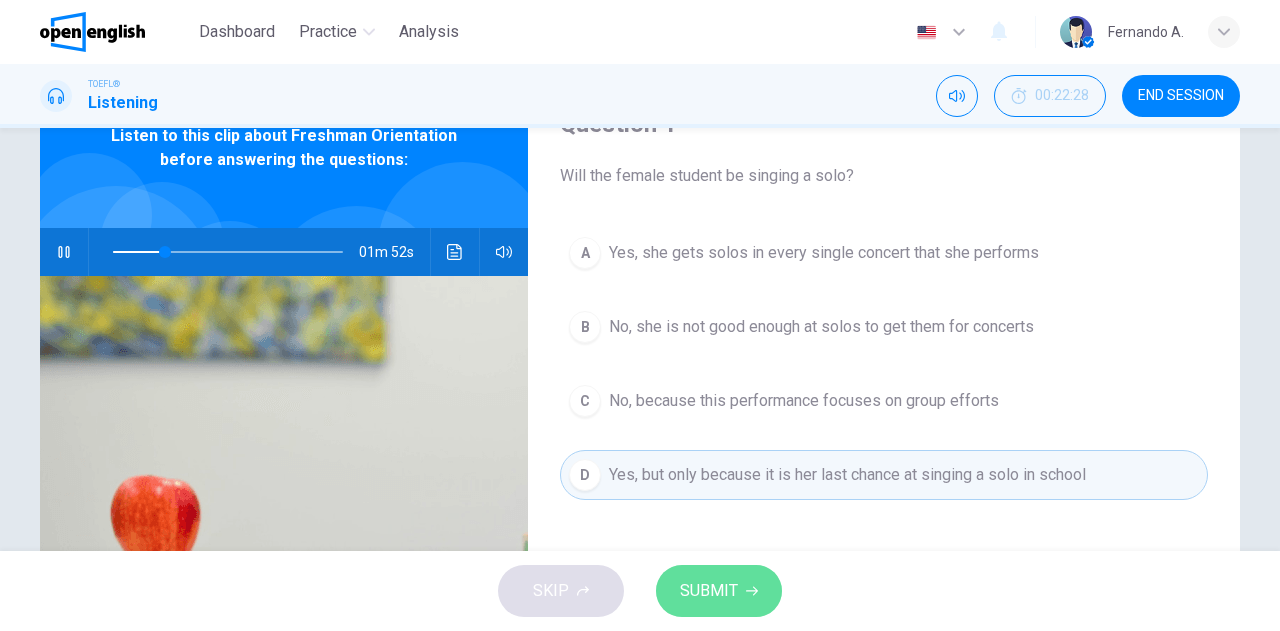 click on "SUBMIT" at bounding box center (719, 591) 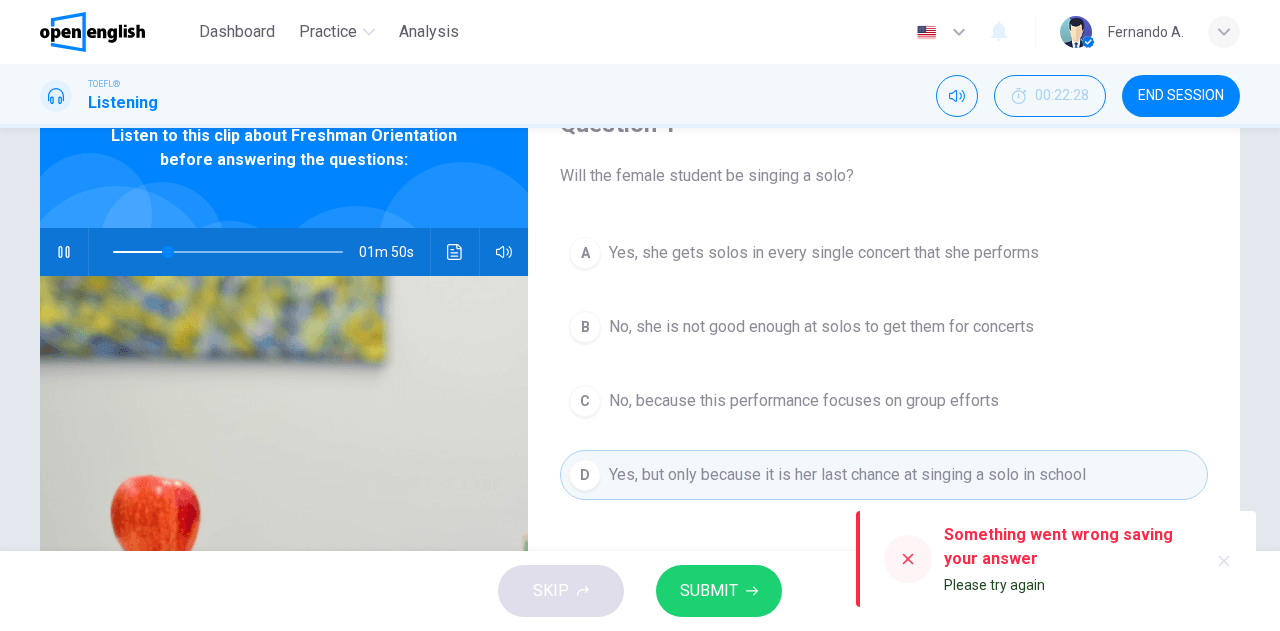 click on "SKIP SUBMIT" at bounding box center [640, 591] 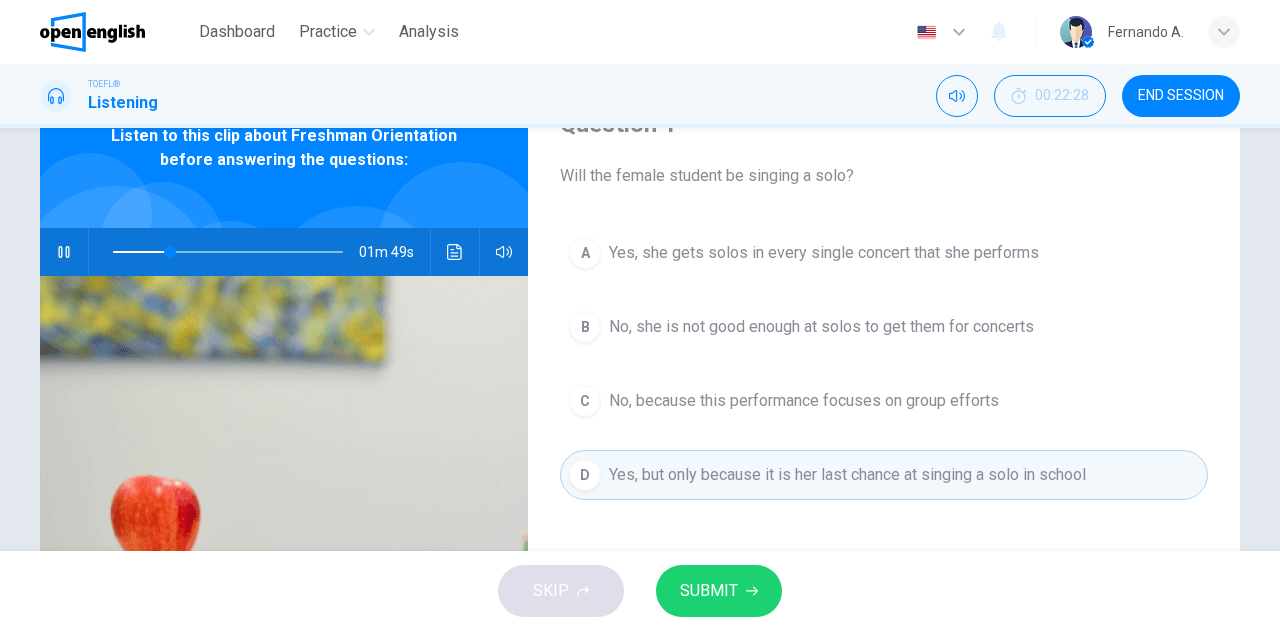 scroll, scrollTop: 0, scrollLeft: 0, axis: both 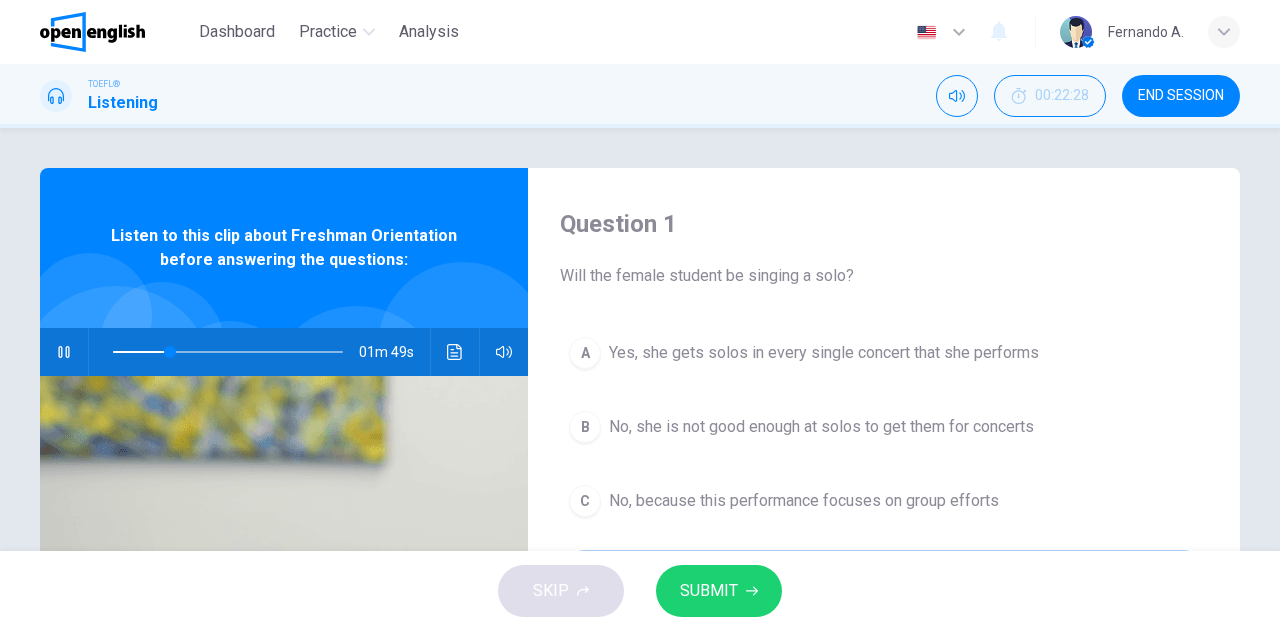 drag, startPoint x: 665, startPoint y: 401, endPoint x: 665, endPoint y: 372, distance: 29 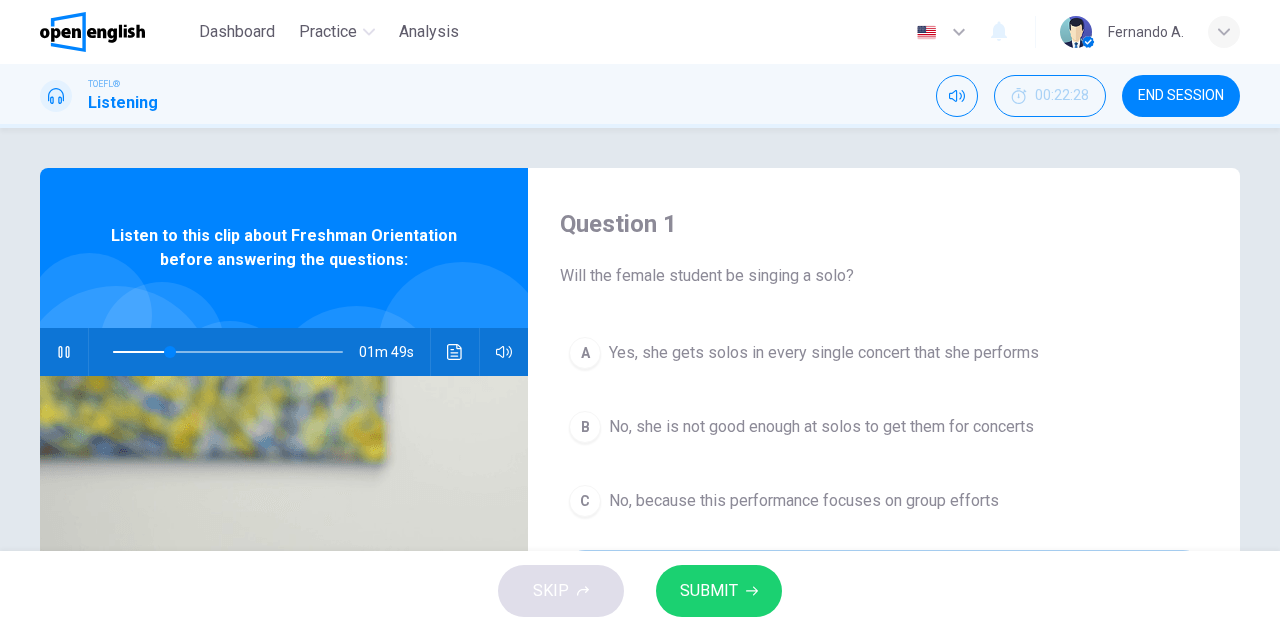 click on "A Yes, she gets solos in every single concert that she performs" at bounding box center [884, 353] 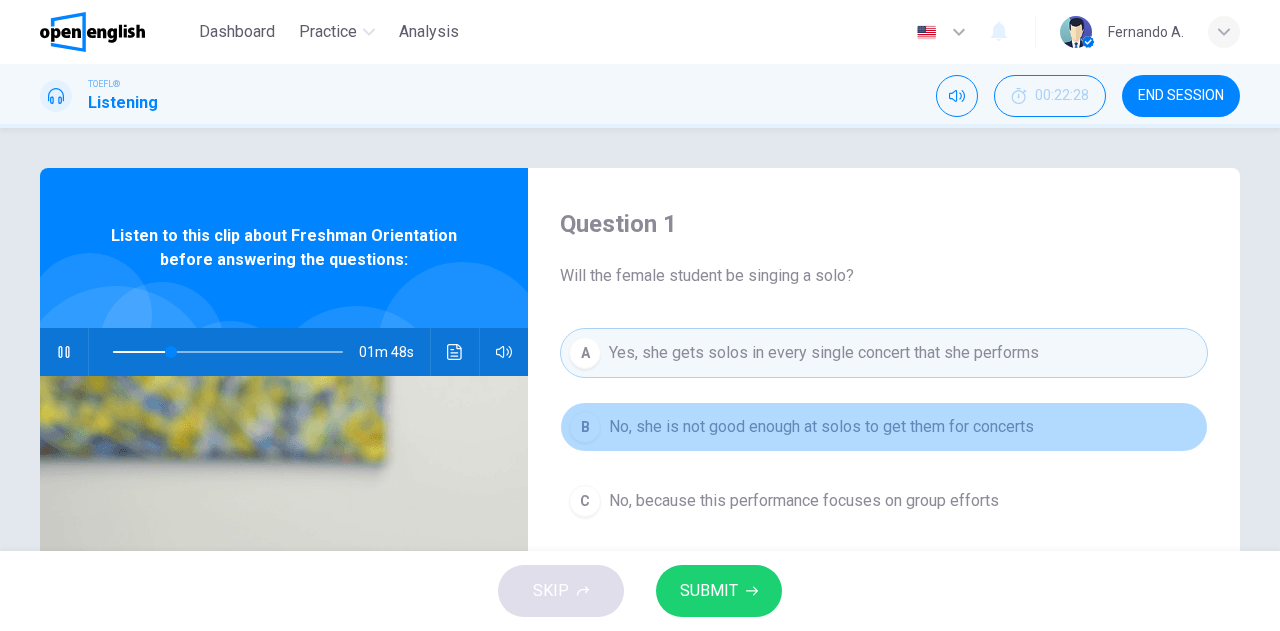 click on "B No, she is not good enough at solos to get them for concerts" at bounding box center [884, 427] 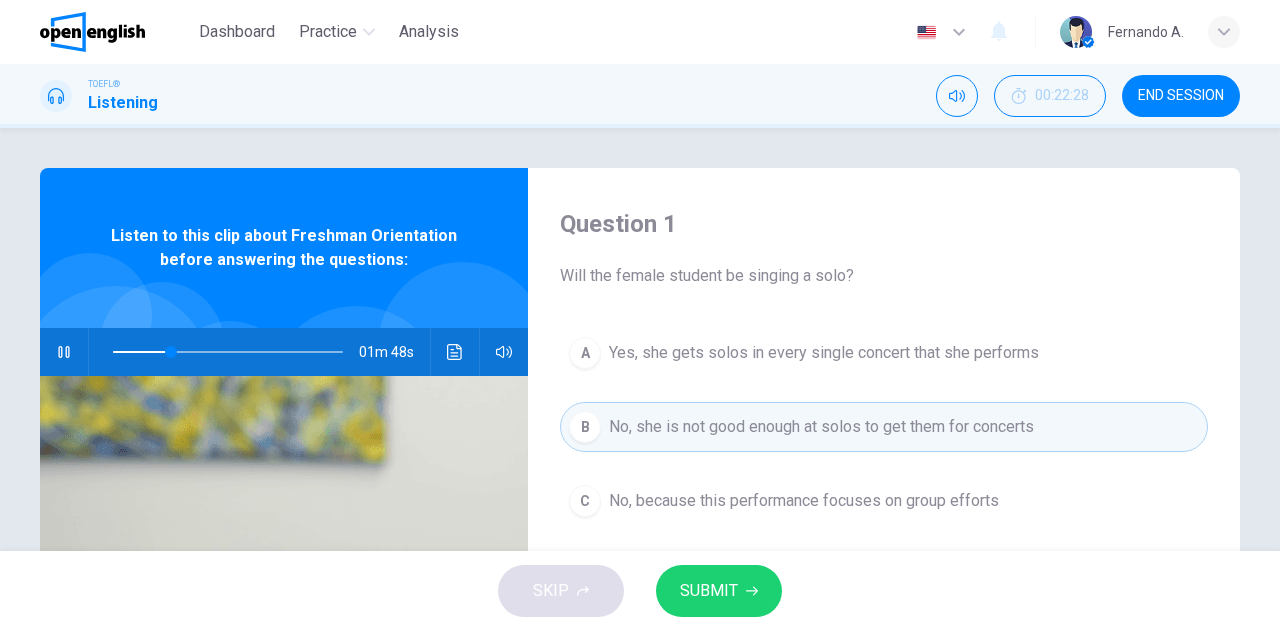 click on "SKIP SUBMIT" at bounding box center [640, 591] 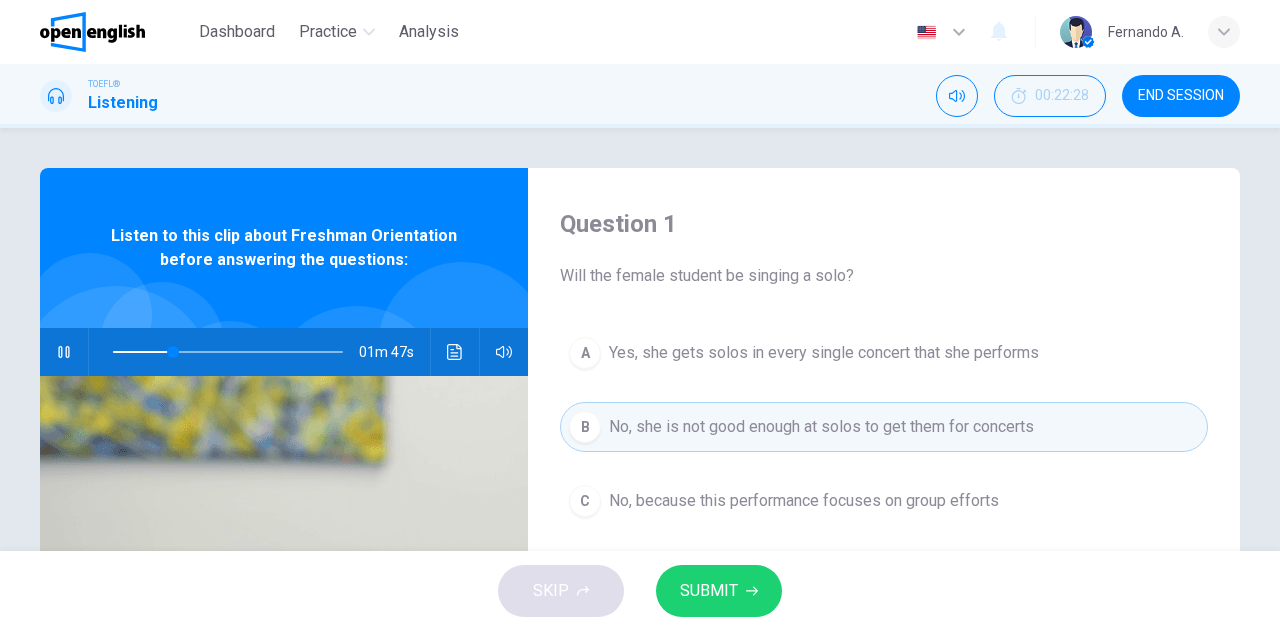 click on "SKIP SUBMIT" at bounding box center (640, 591) 